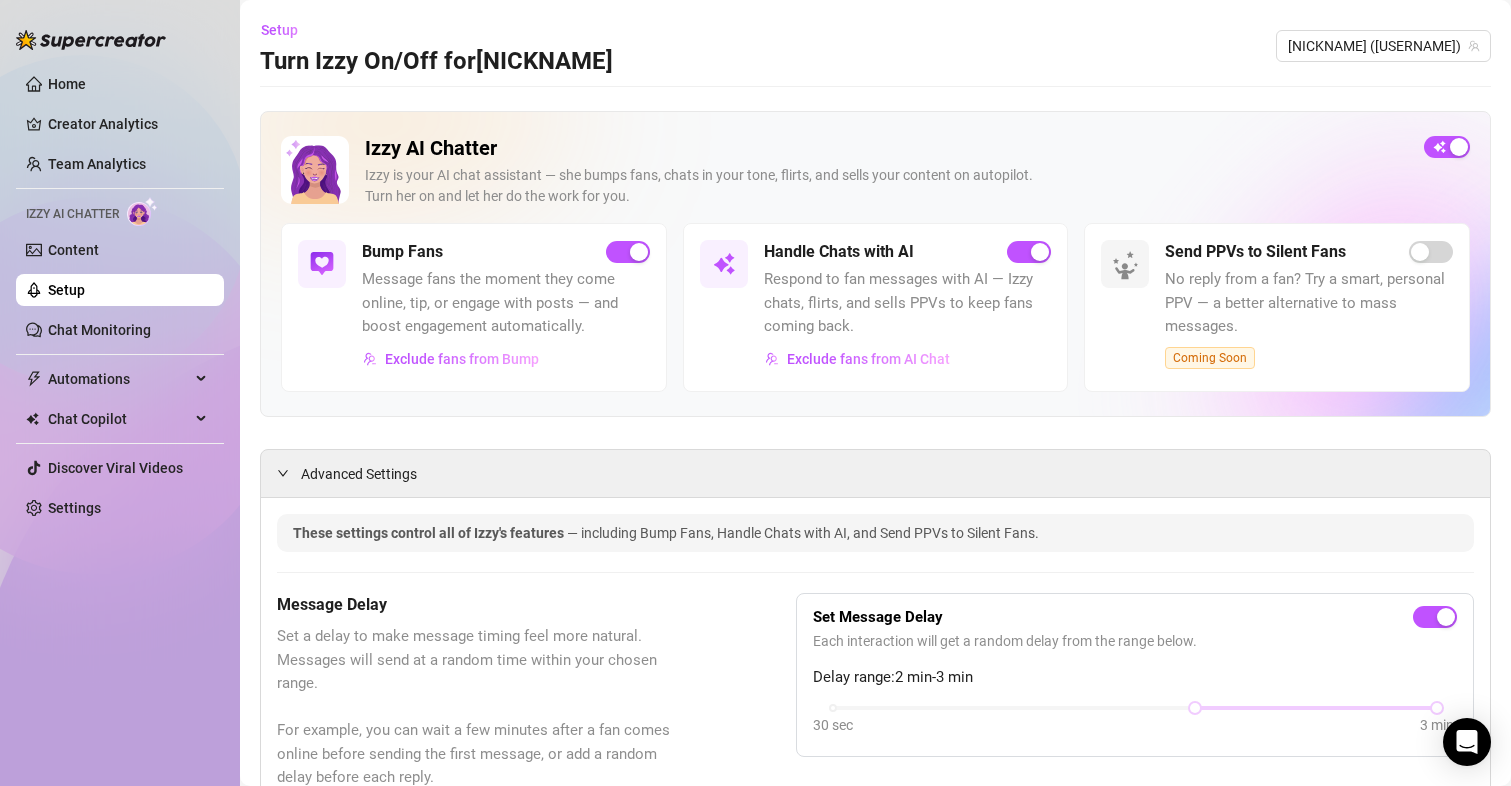 scroll, scrollTop: 0, scrollLeft: 0, axis: both 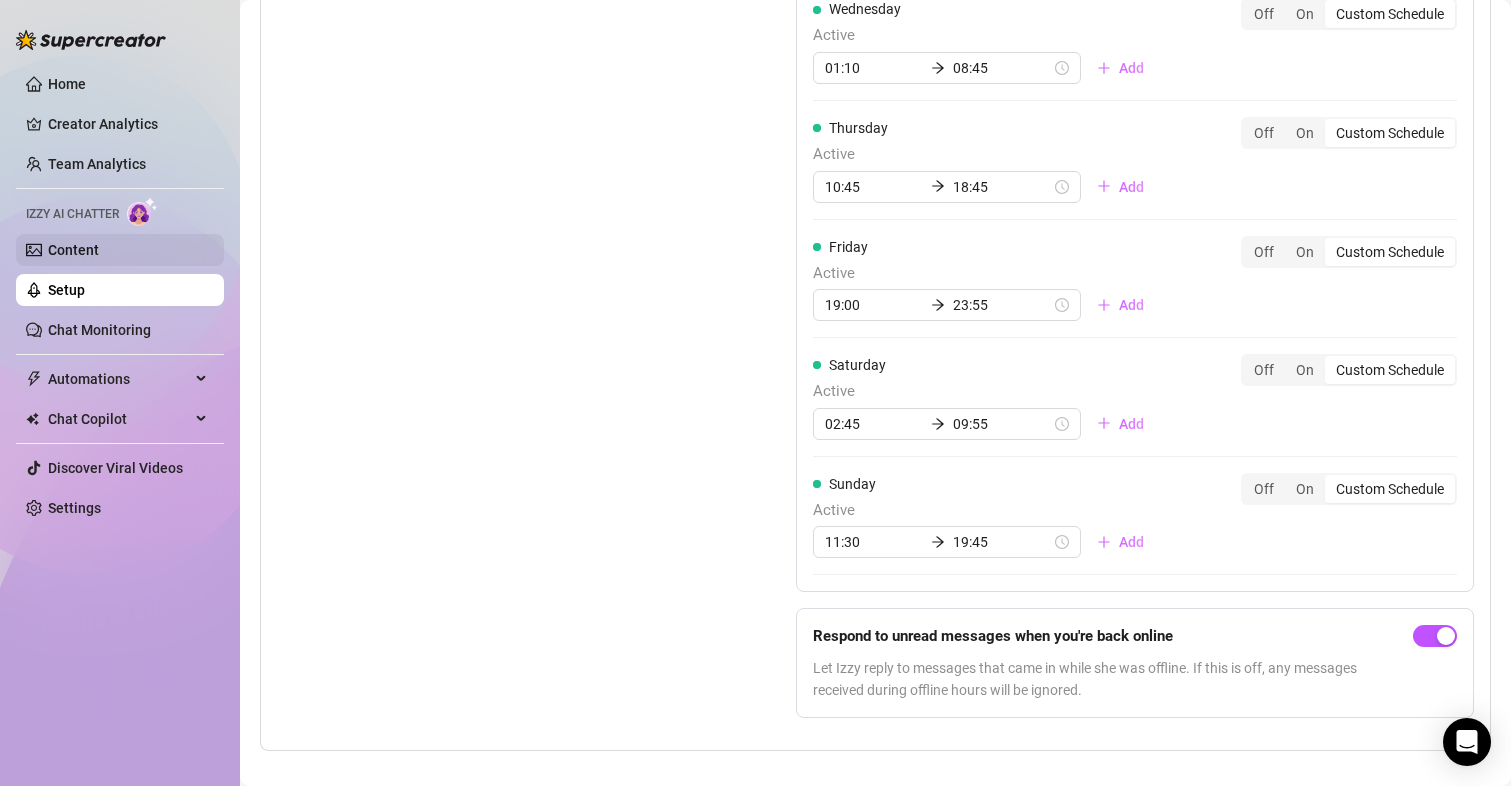 click on "Content" at bounding box center [73, 250] 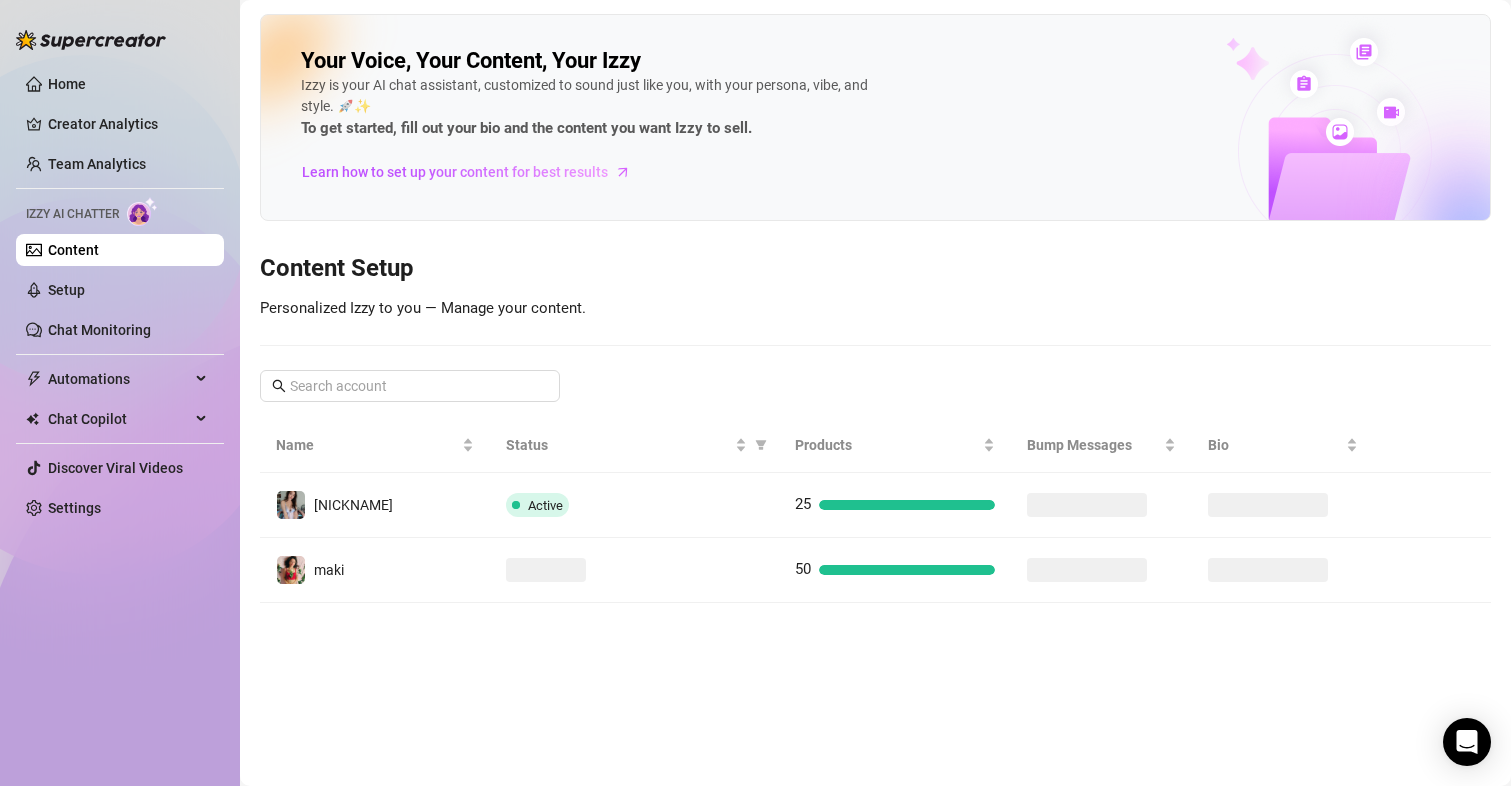 scroll, scrollTop: 0, scrollLeft: 0, axis: both 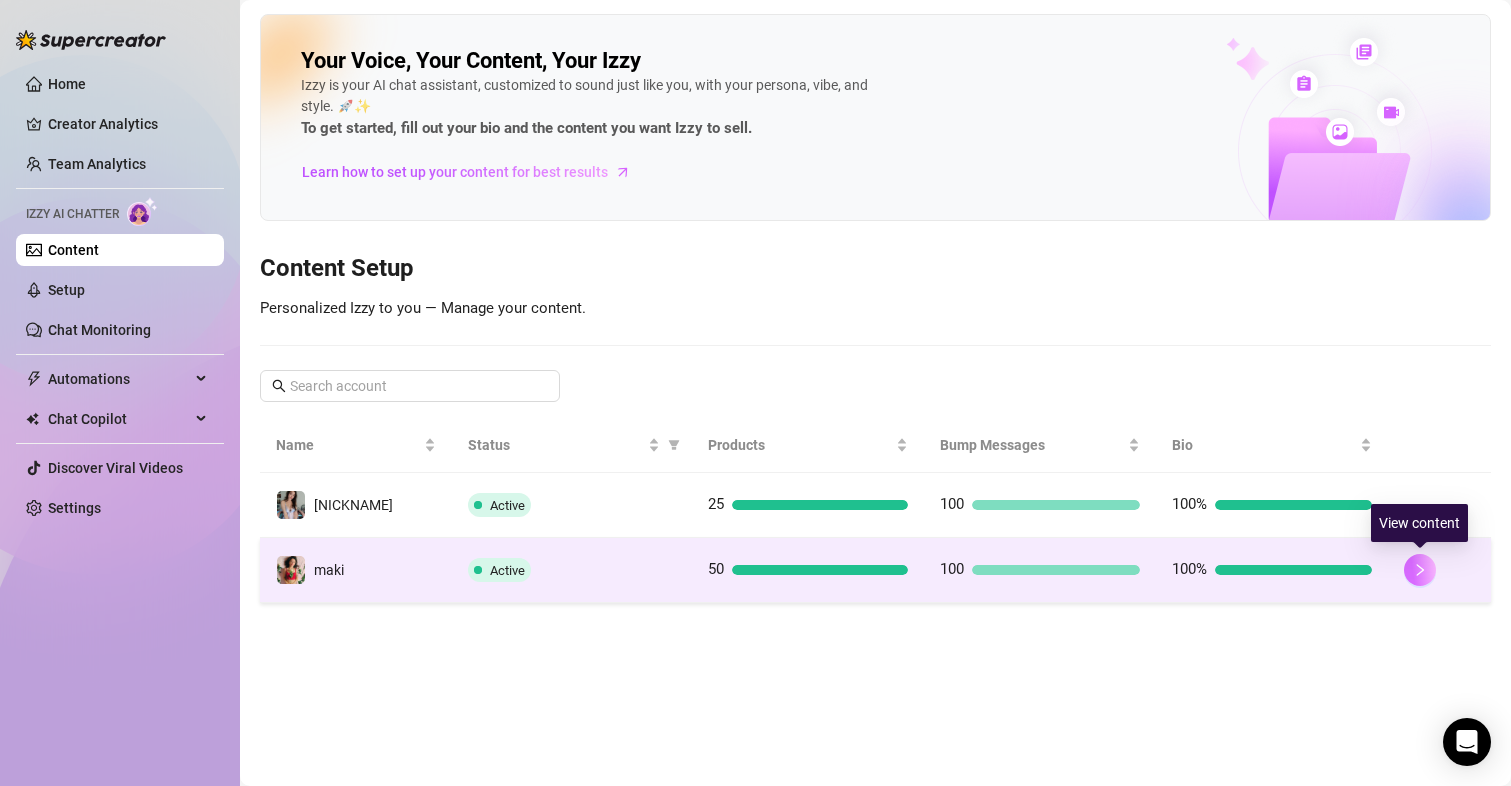 click at bounding box center (1420, 570) 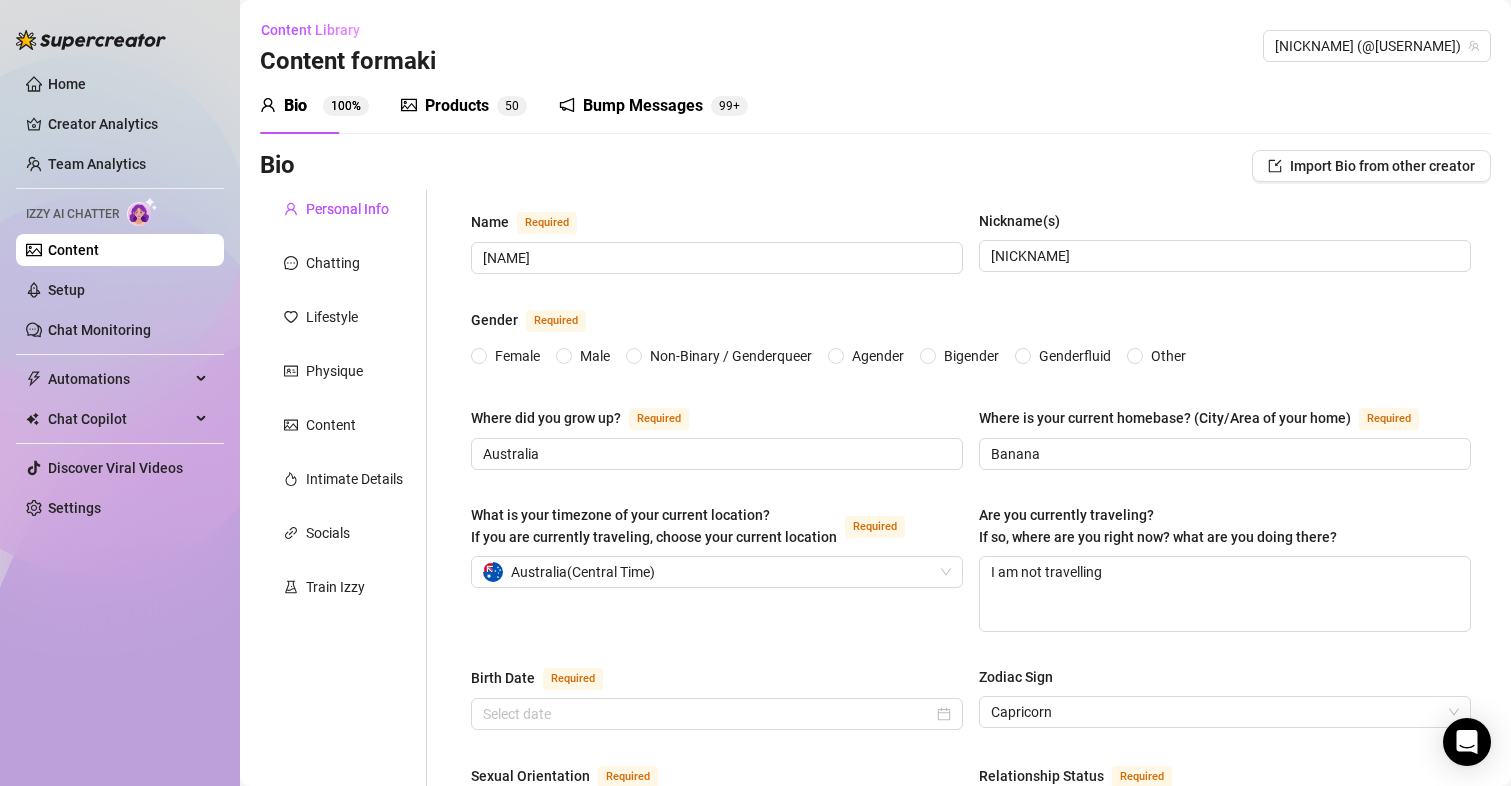 type 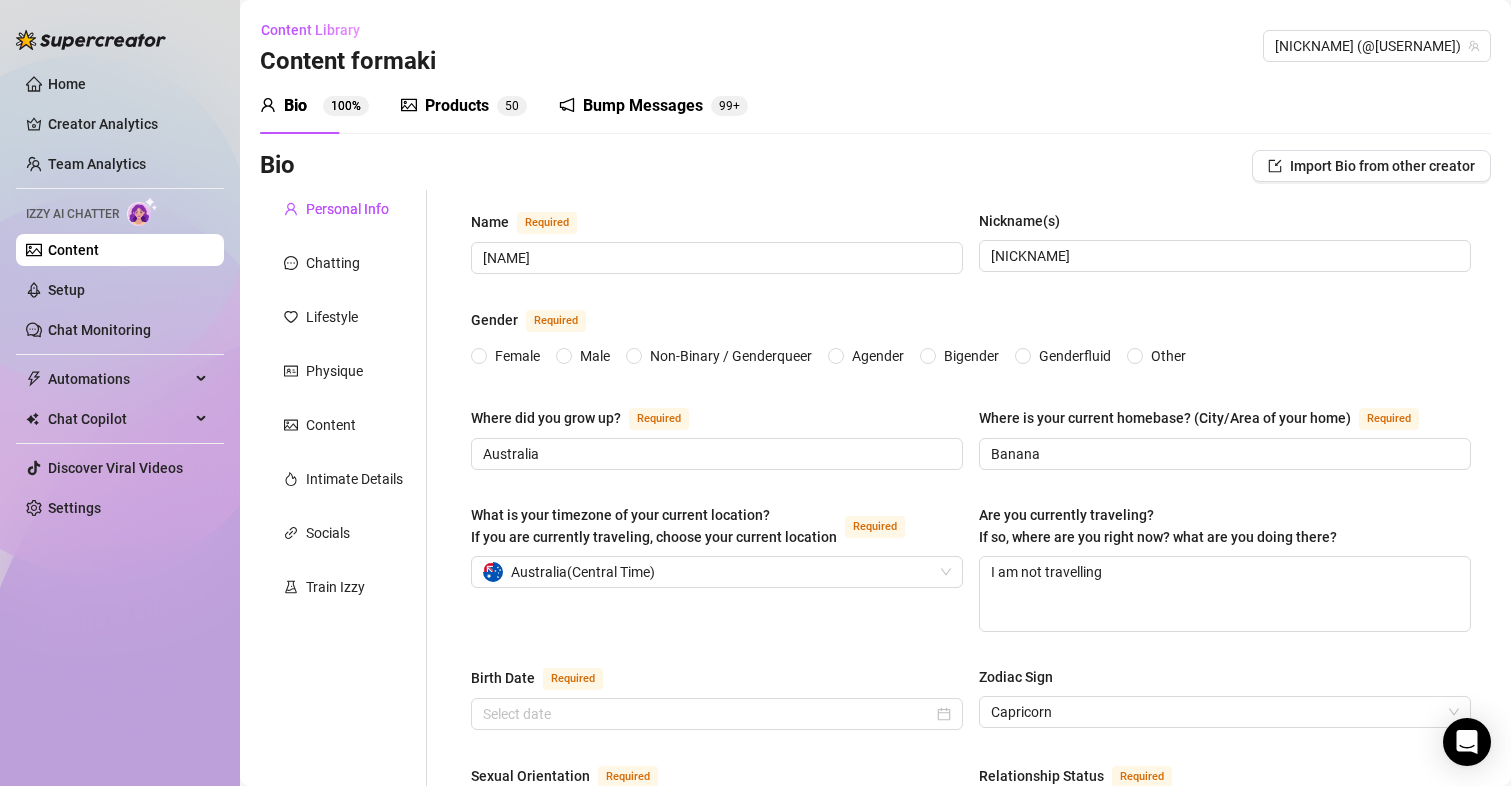 radio on "true" 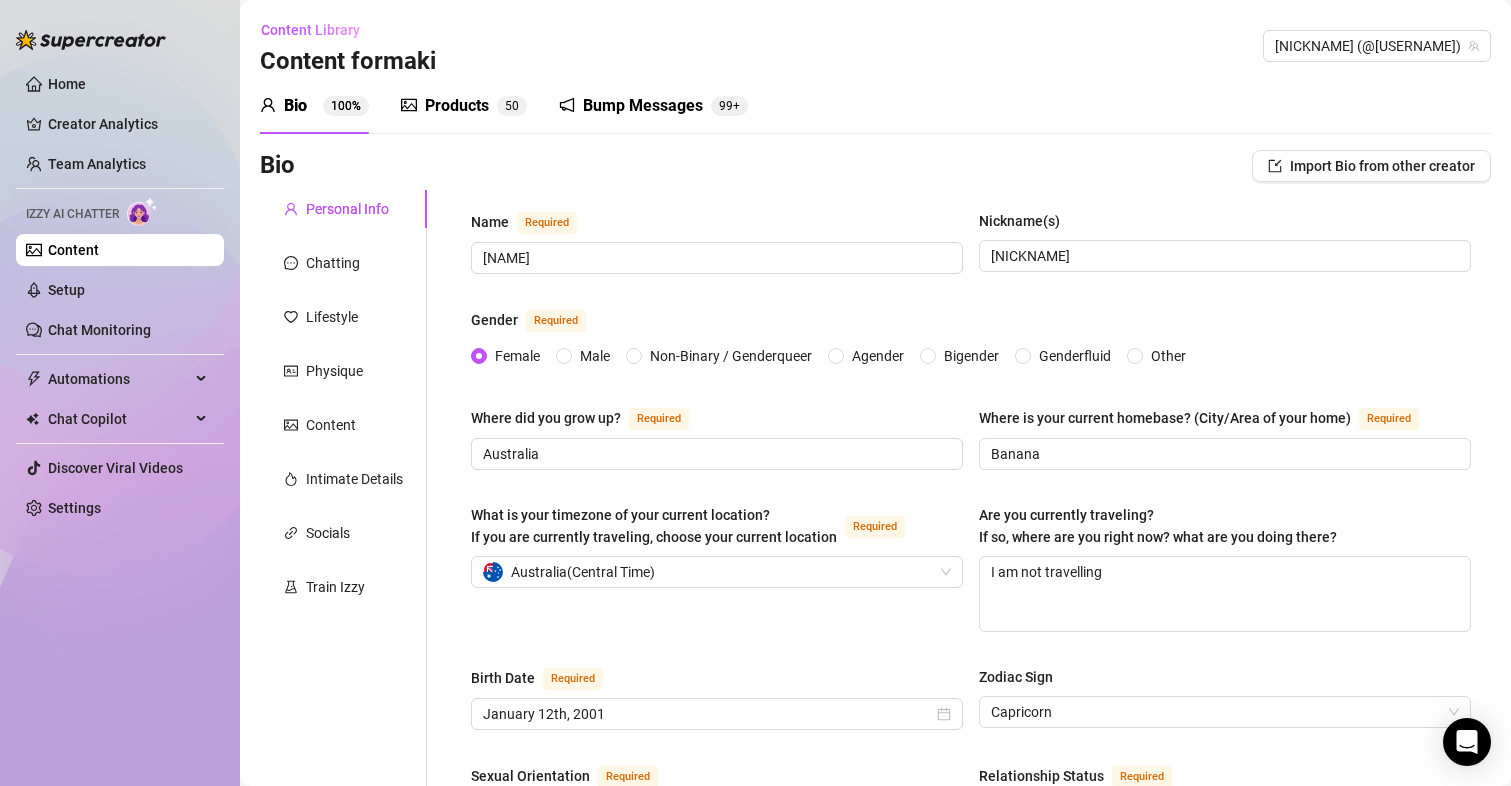 click on "Products" at bounding box center (457, 106) 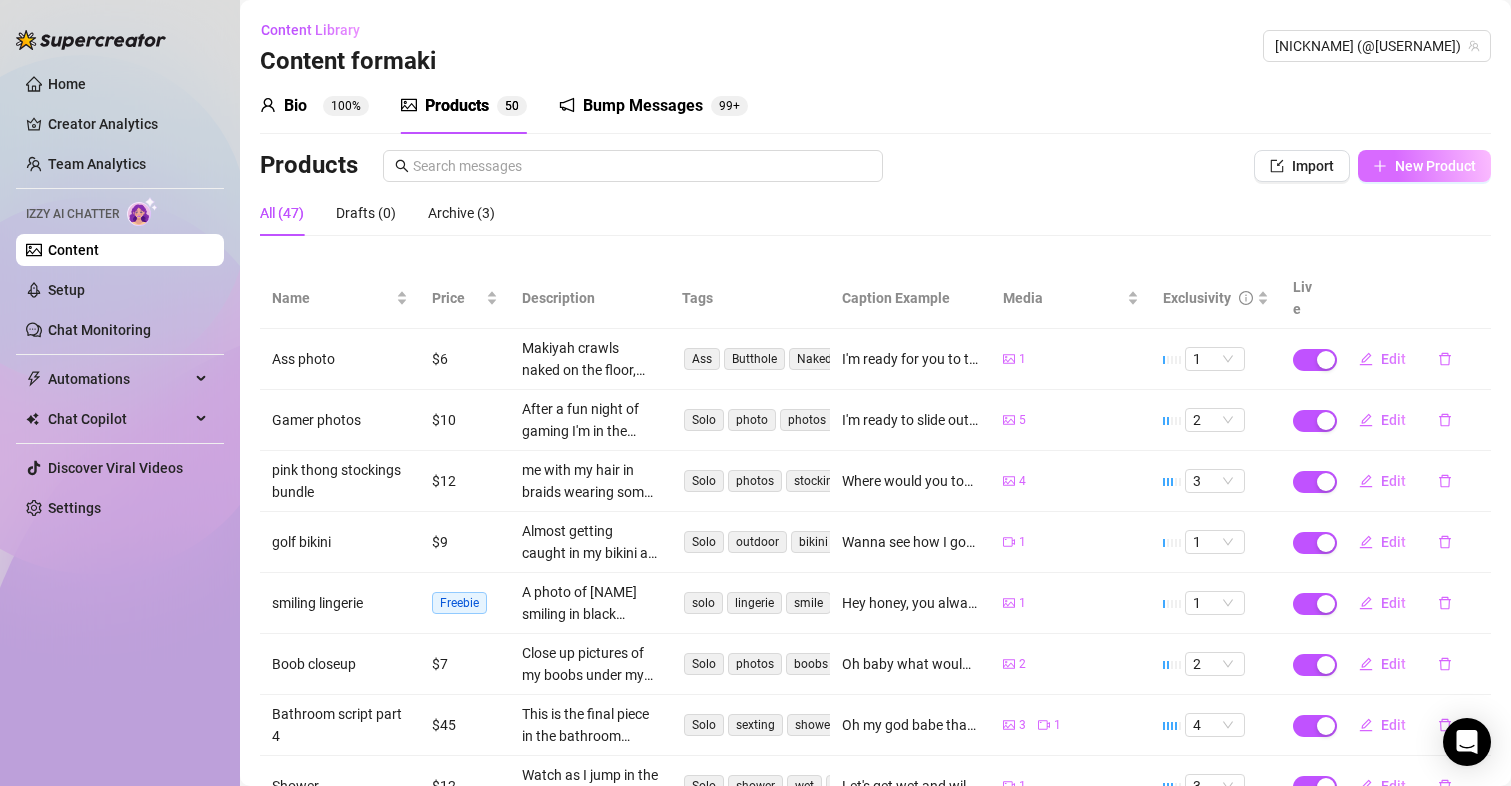 click on "New Product" at bounding box center [1435, 166] 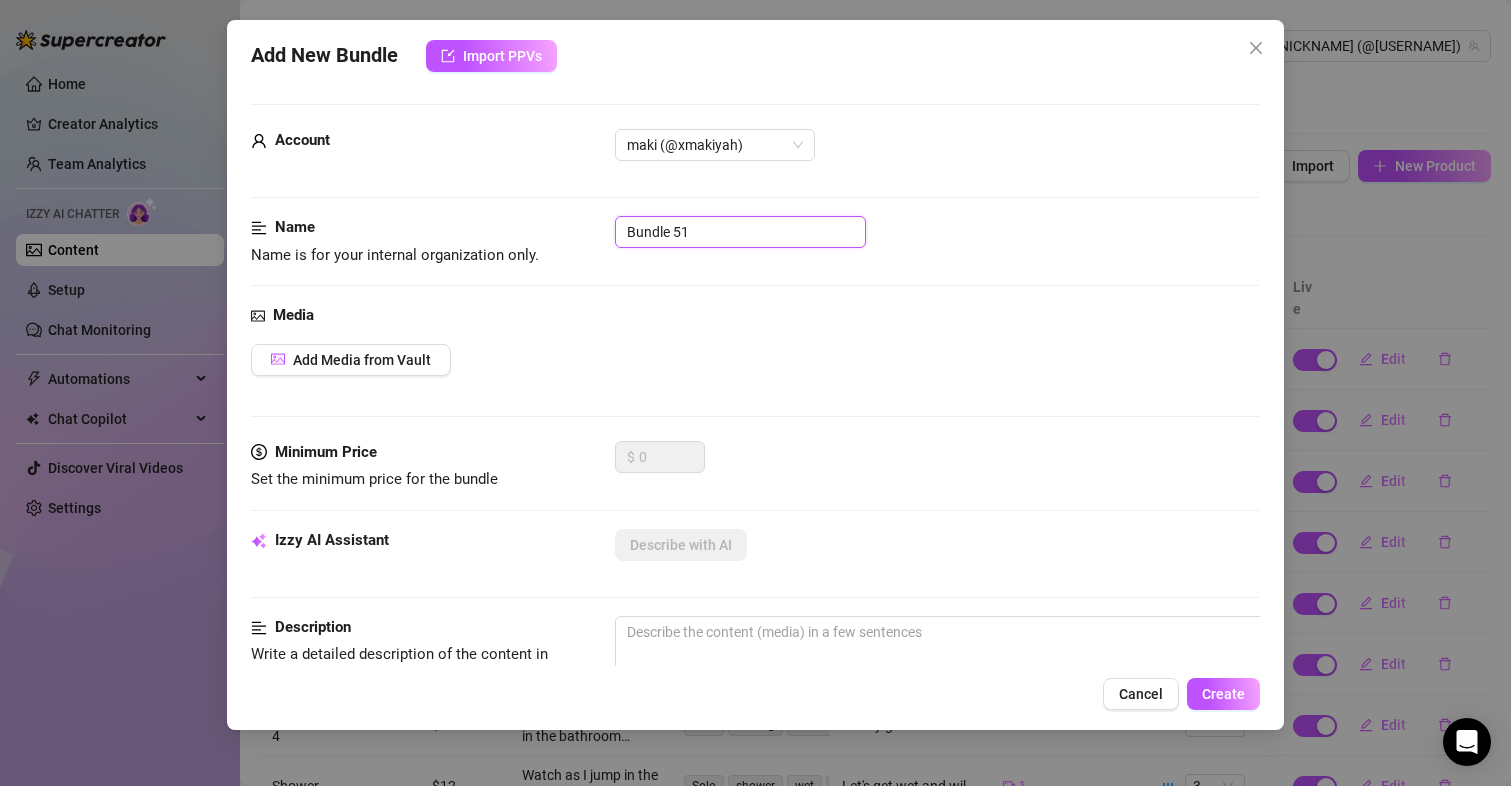 drag, startPoint x: 723, startPoint y: 237, endPoint x: 414, endPoint y: 238, distance: 309.00162 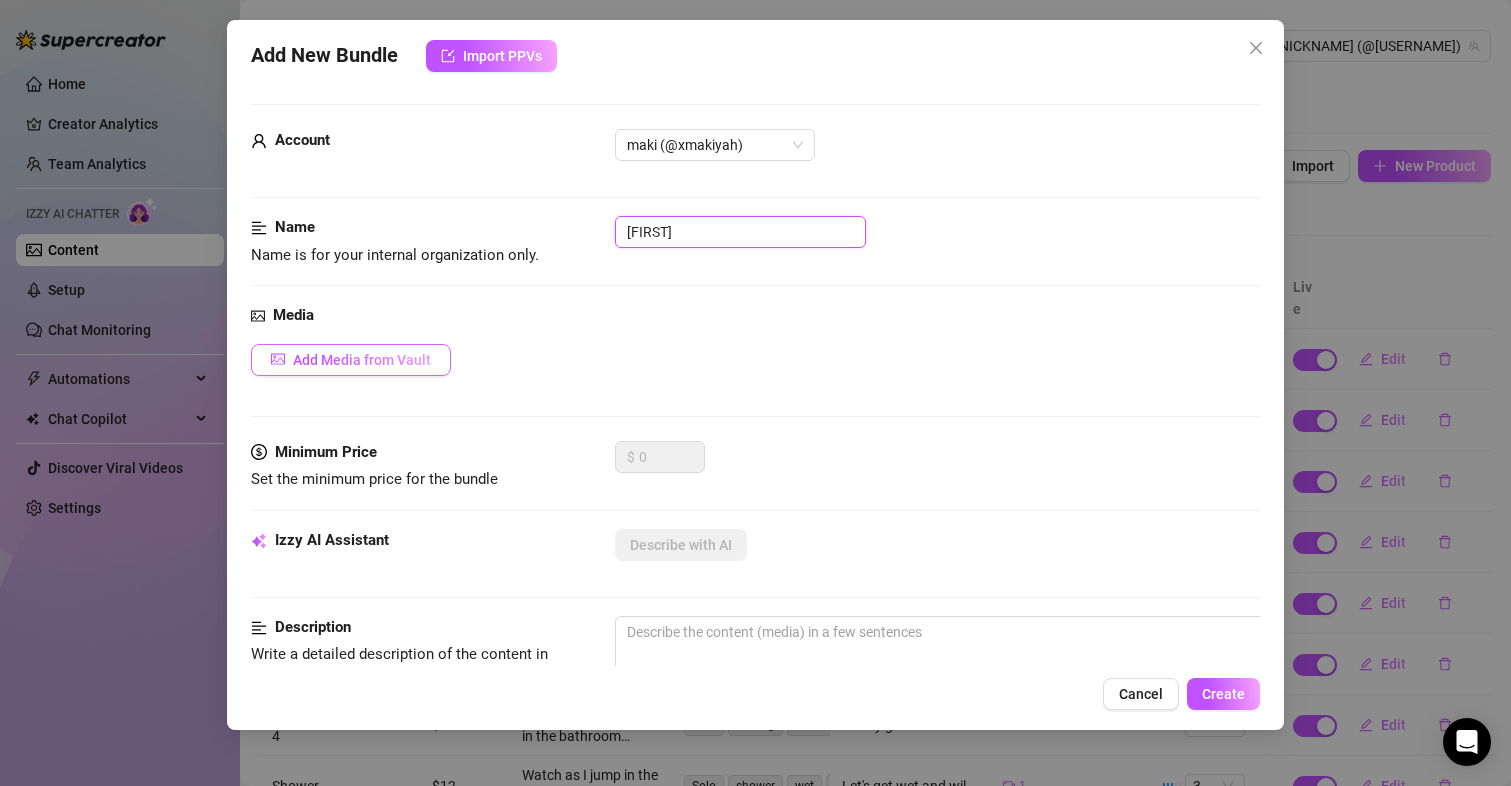 type on "[FIRST]" 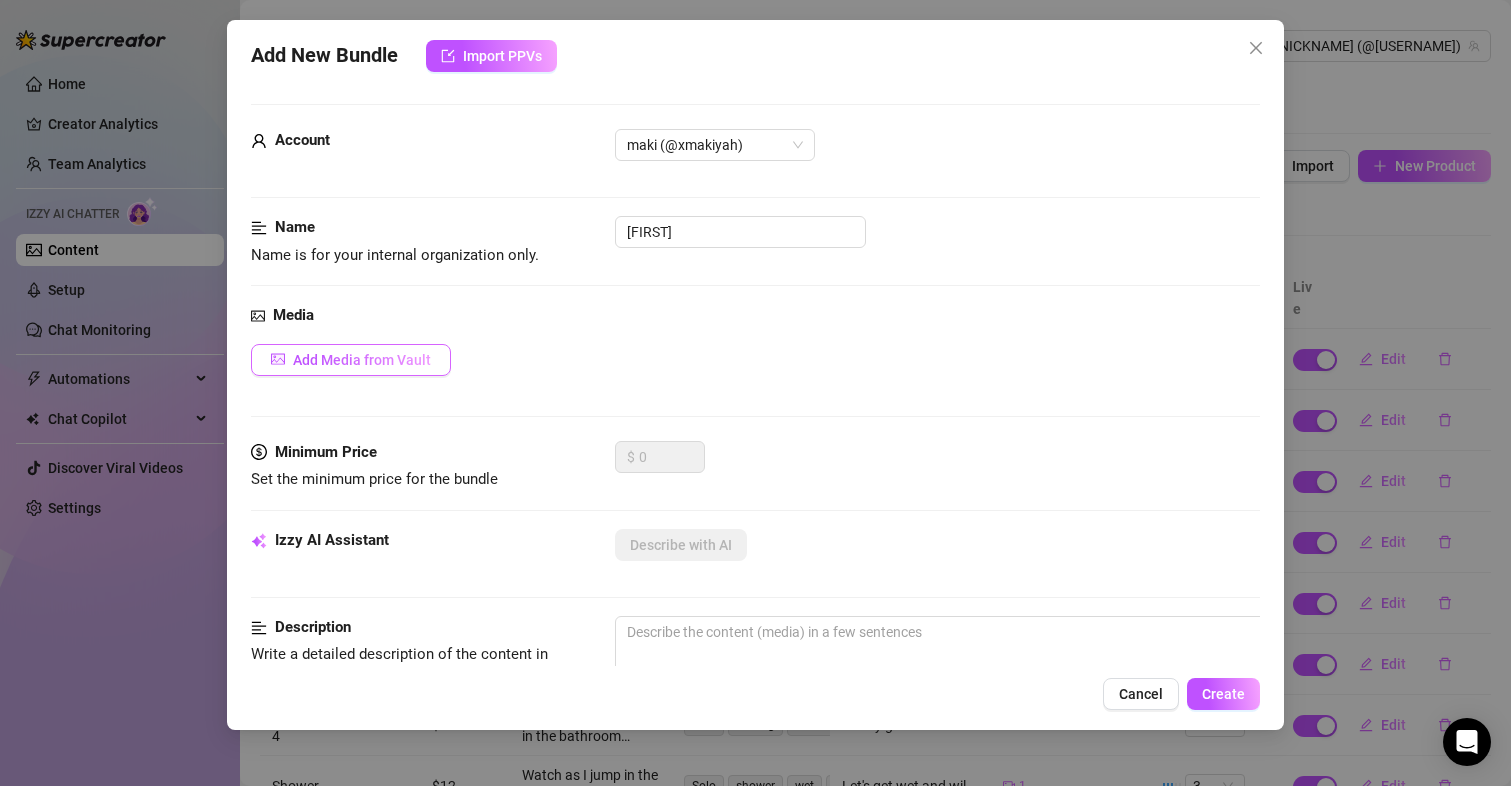 click on "Add Media from Vault" at bounding box center (362, 360) 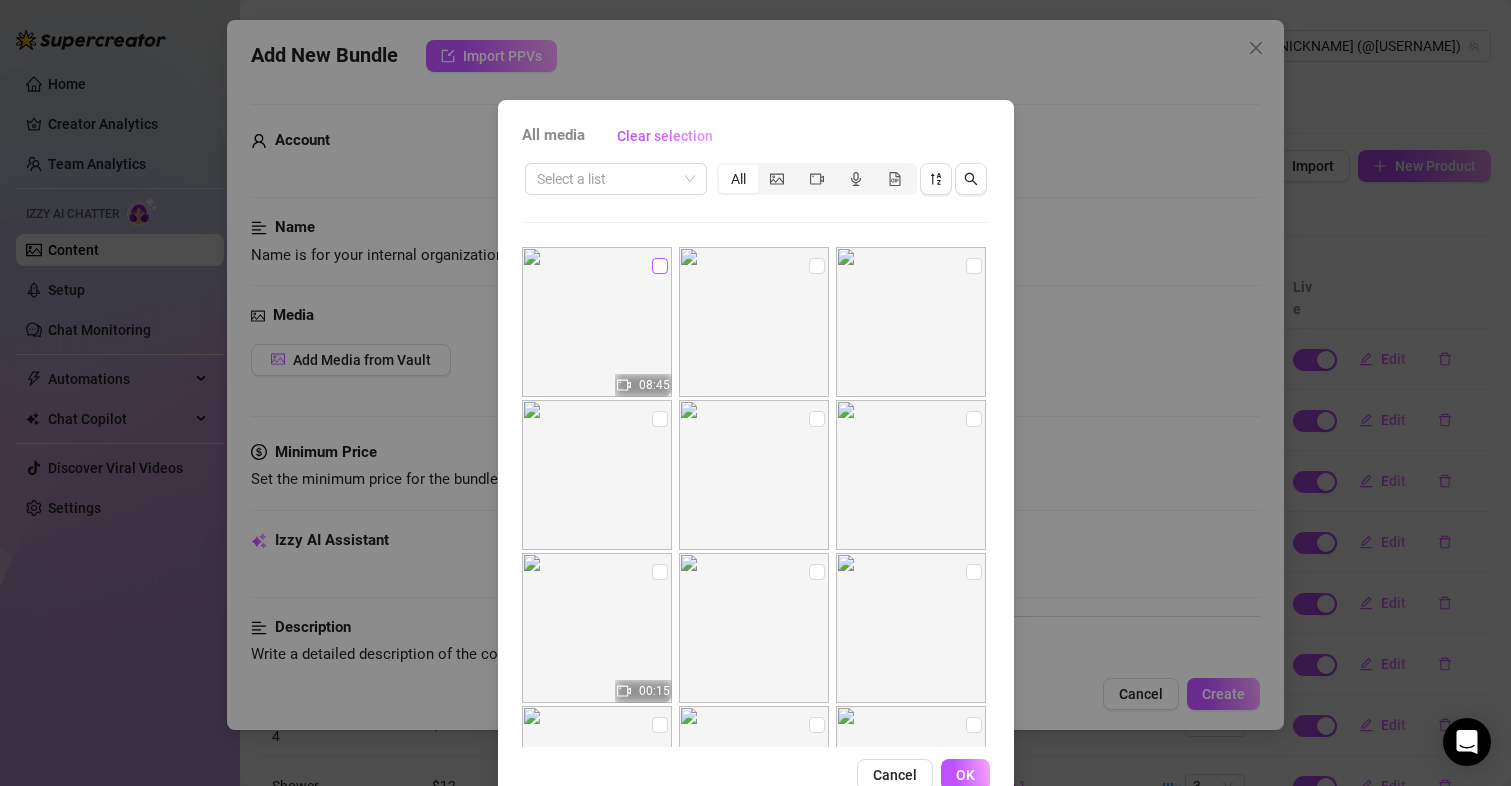click at bounding box center (660, 266) 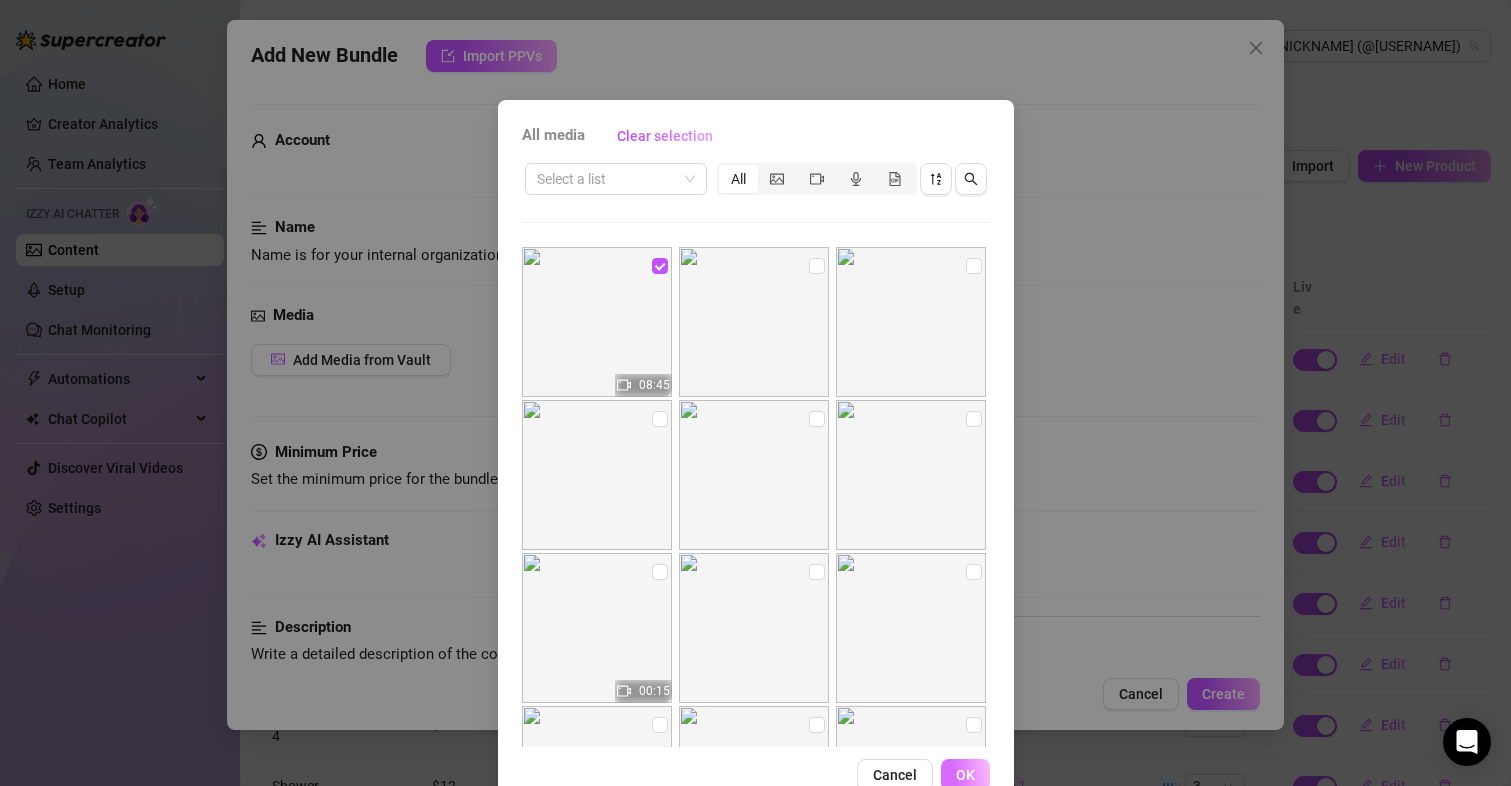 click on "OK" at bounding box center (965, 775) 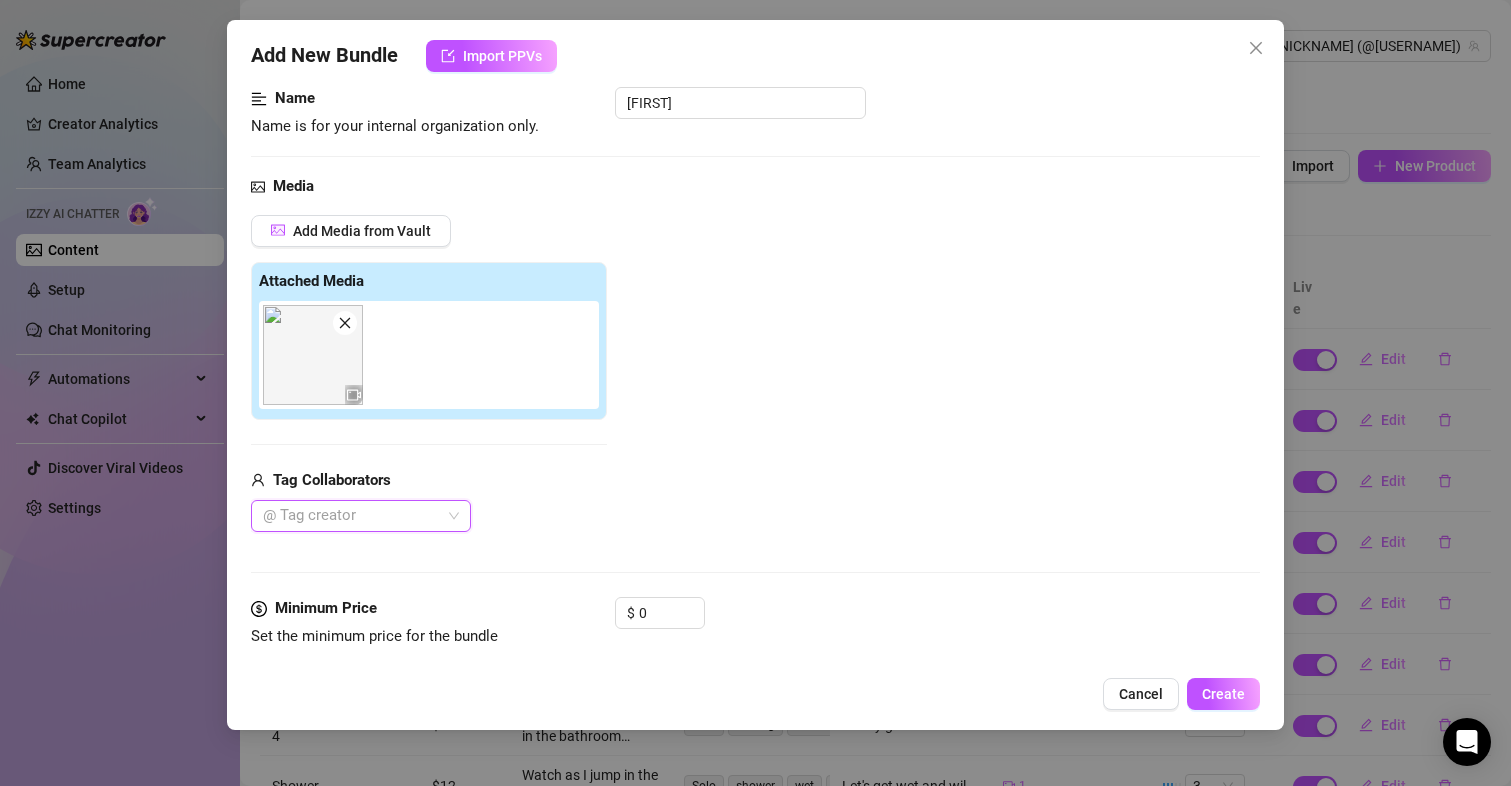 scroll, scrollTop: 600, scrollLeft: 0, axis: vertical 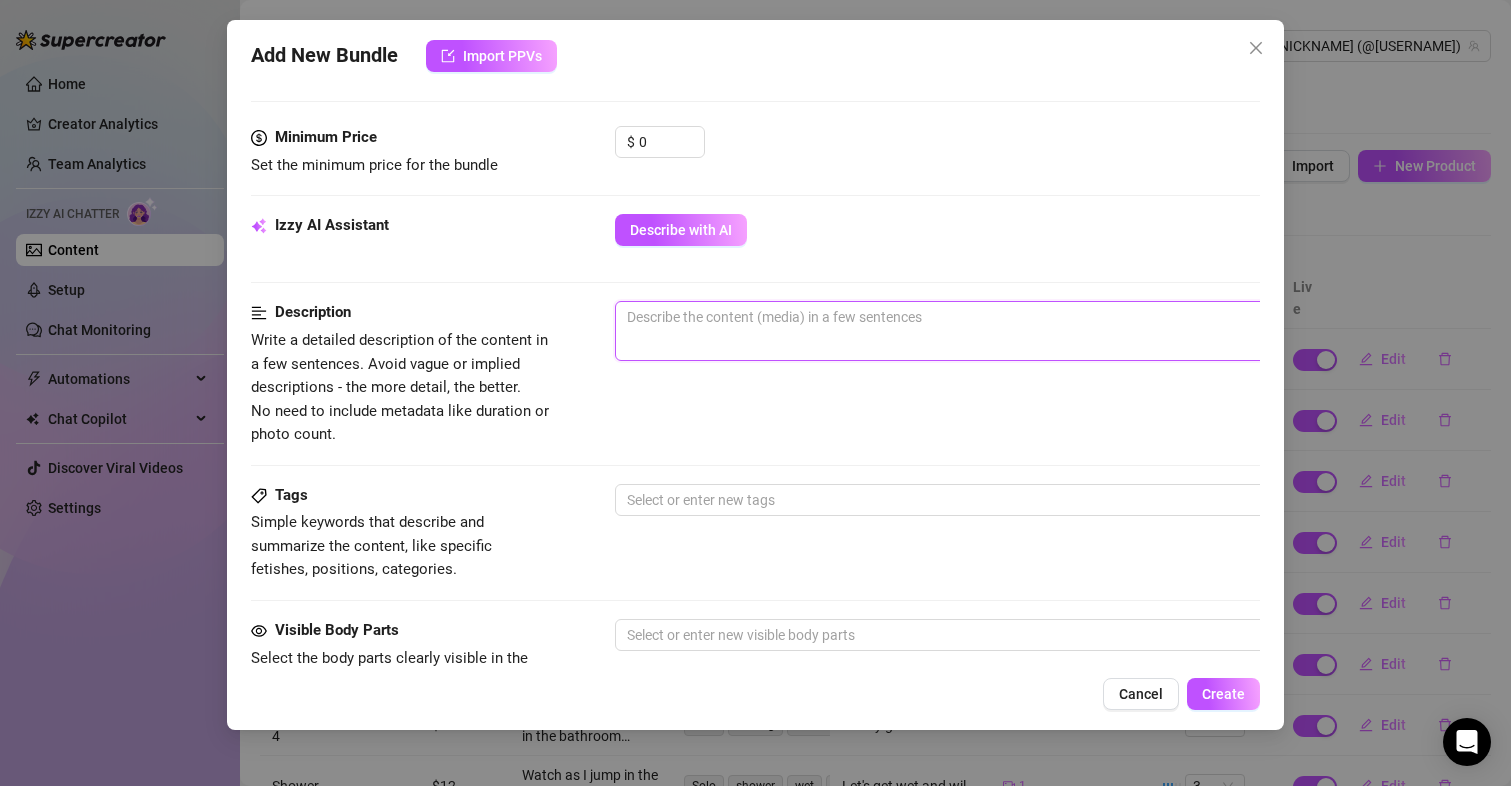 click at bounding box center [965, 317] 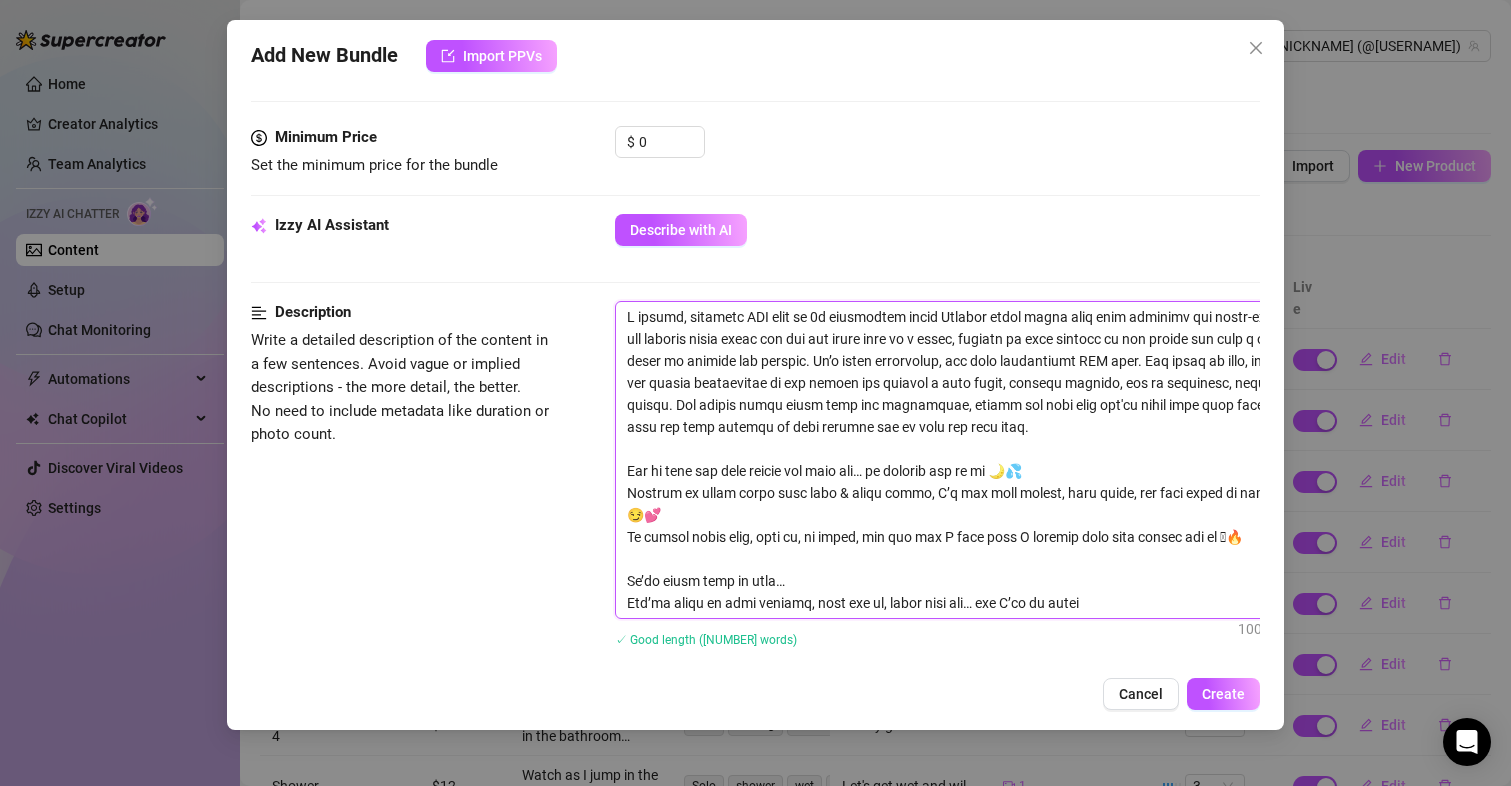 scroll, scrollTop: 0, scrollLeft: 0, axis: both 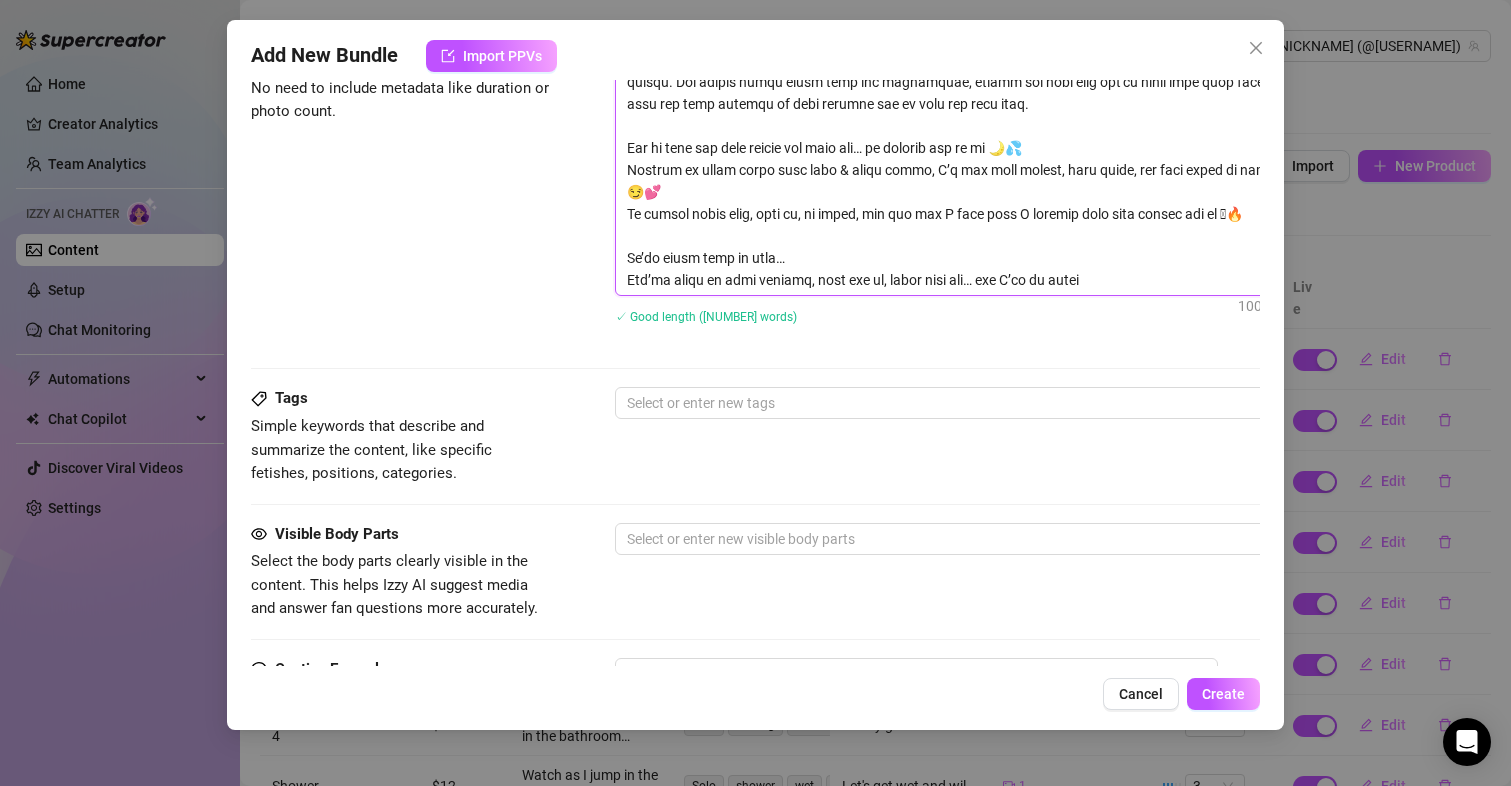 drag, startPoint x: 626, startPoint y: 468, endPoint x: 1093, endPoint y: 305, distance: 494.62915 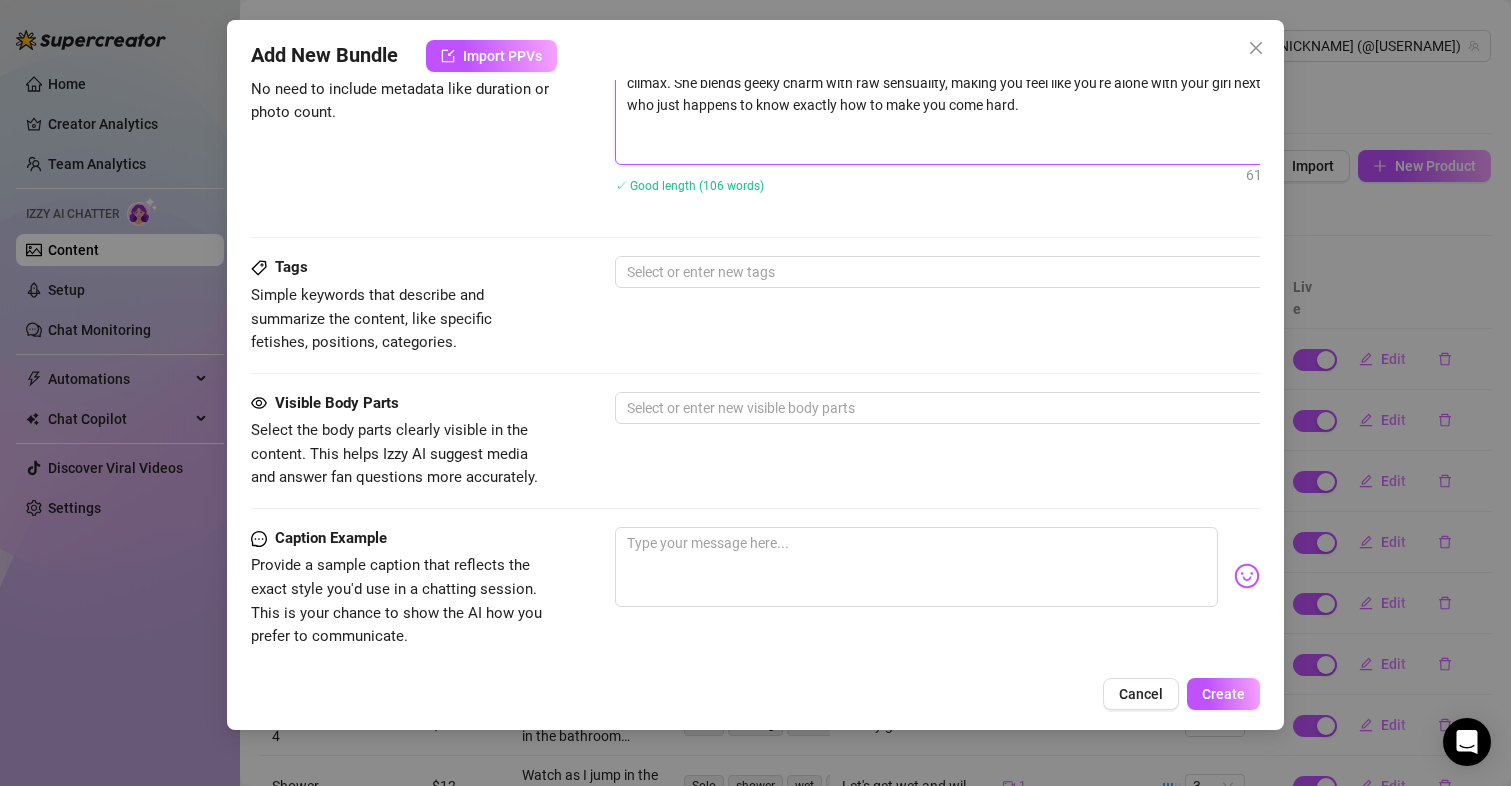 scroll, scrollTop: 923, scrollLeft: 0, axis: vertical 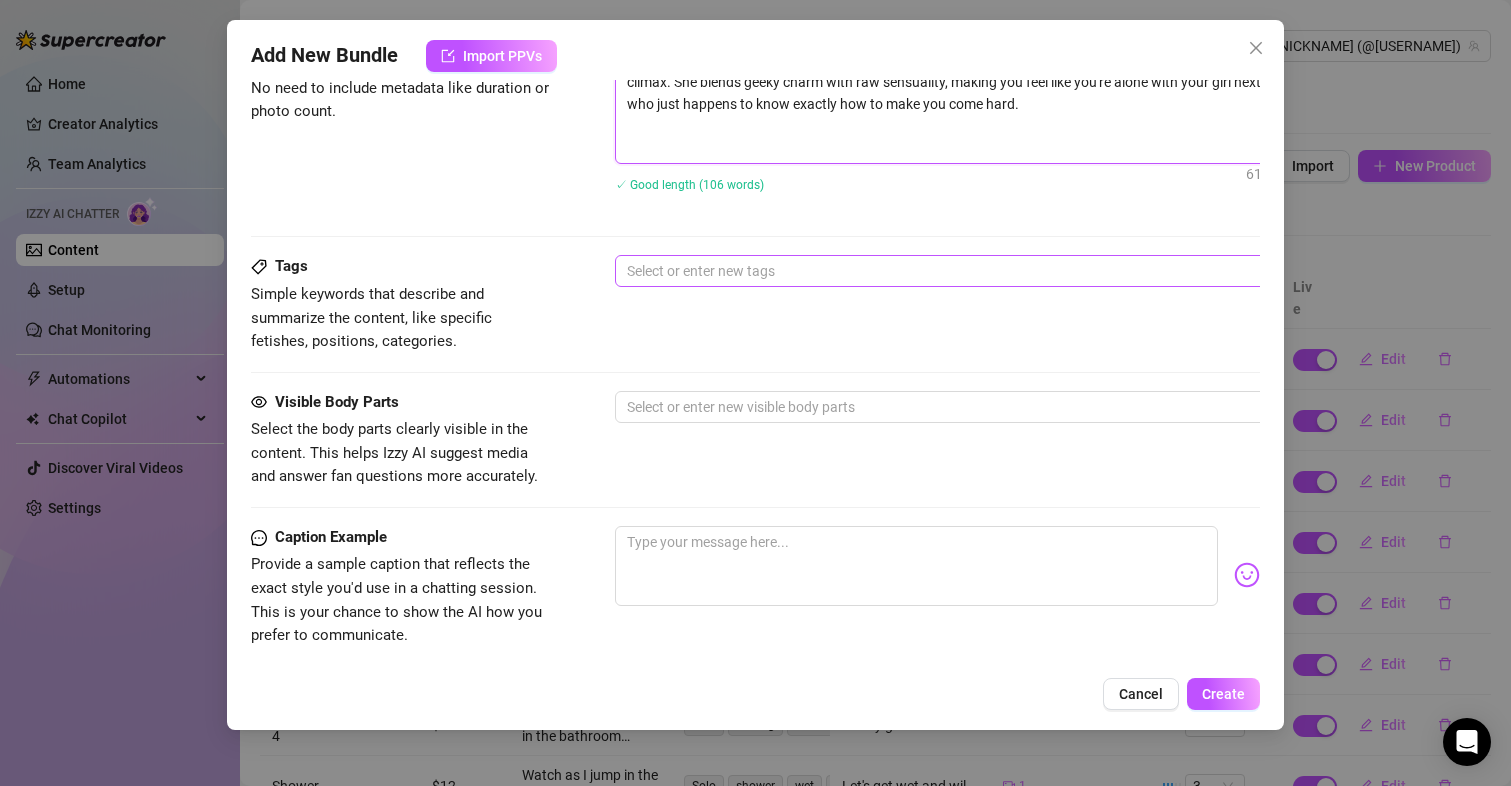 click at bounding box center (954, 271) 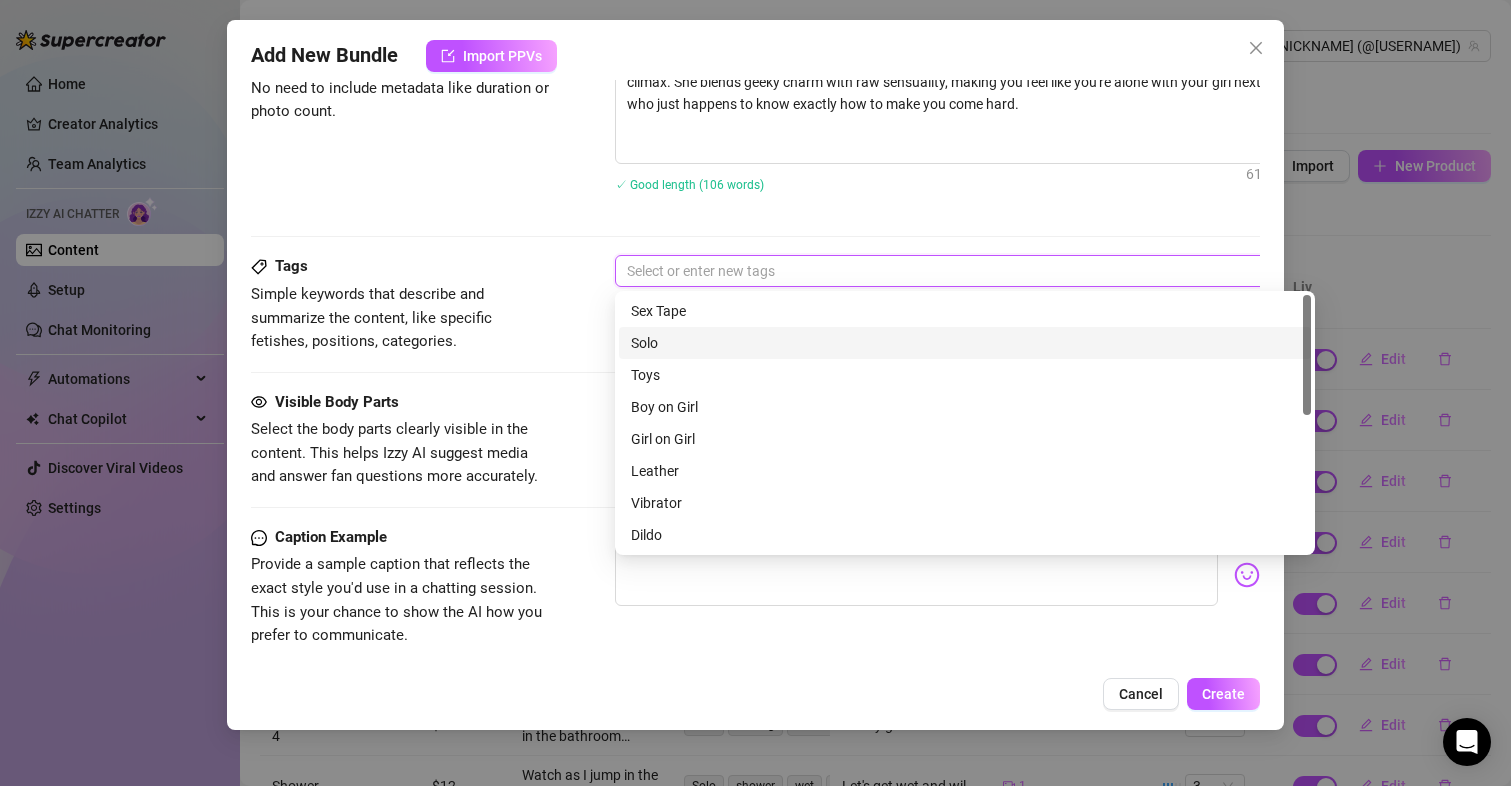 click on "Solo" at bounding box center (965, 343) 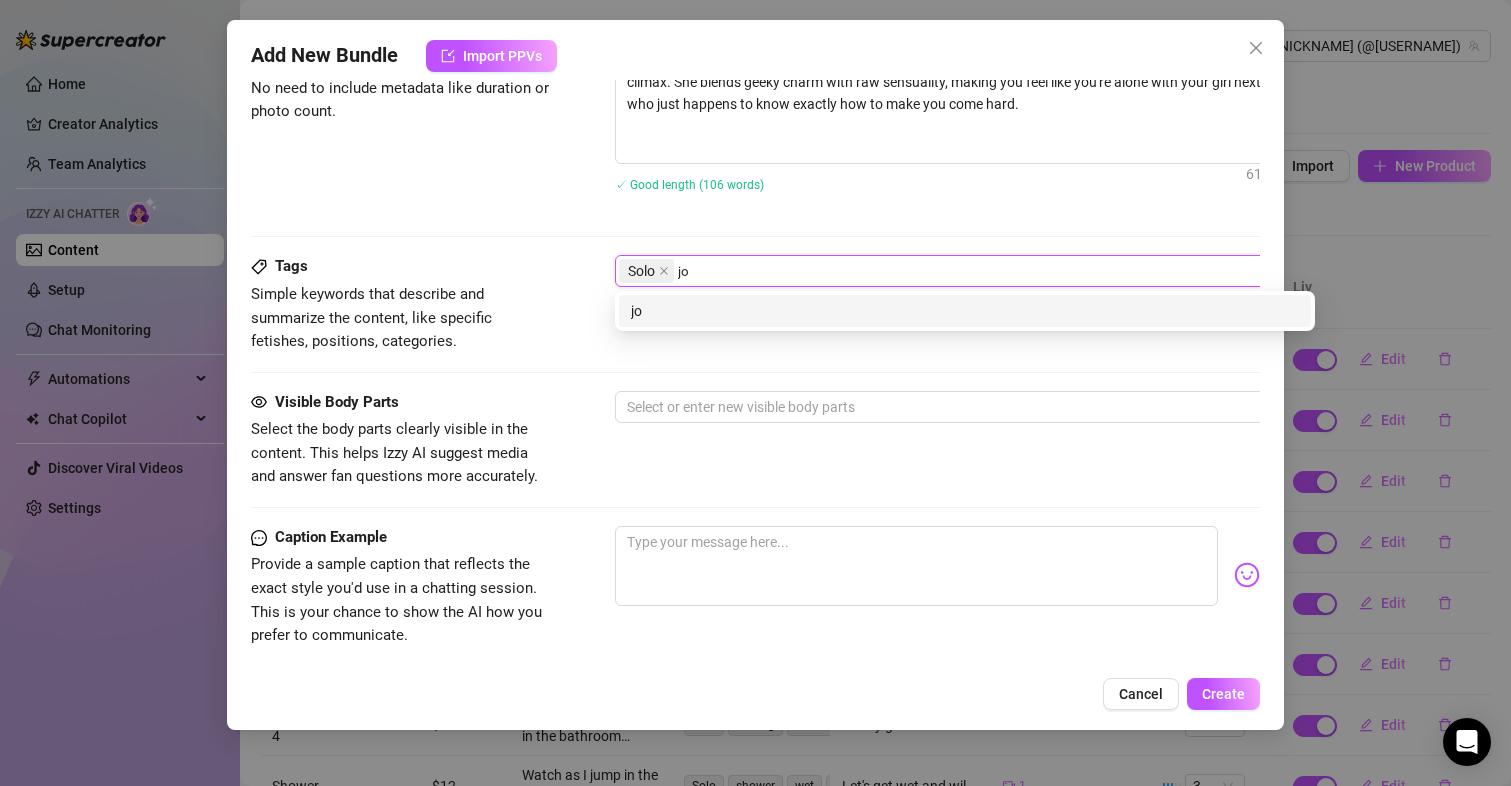 type on "joi" 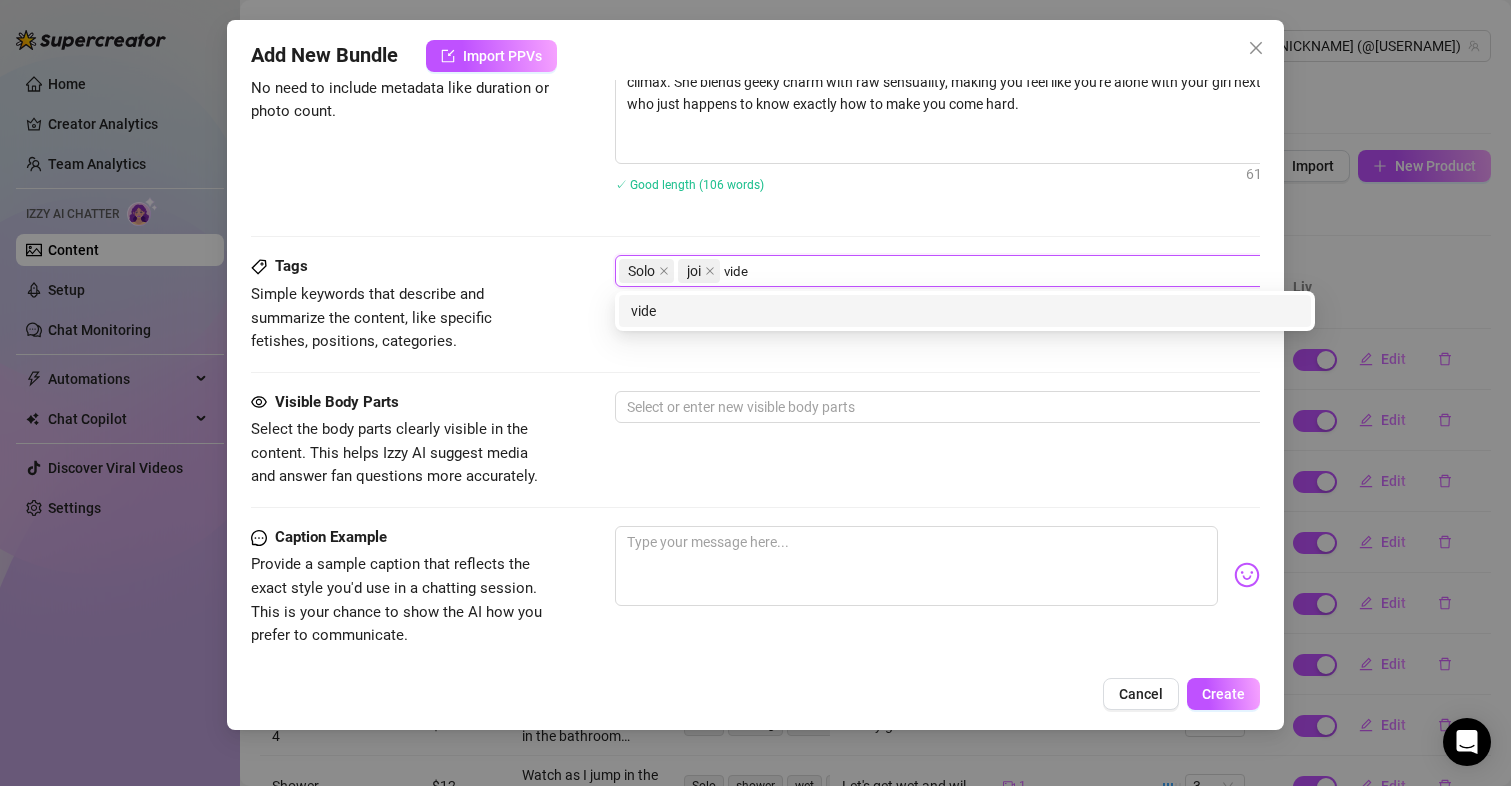 type on "video" 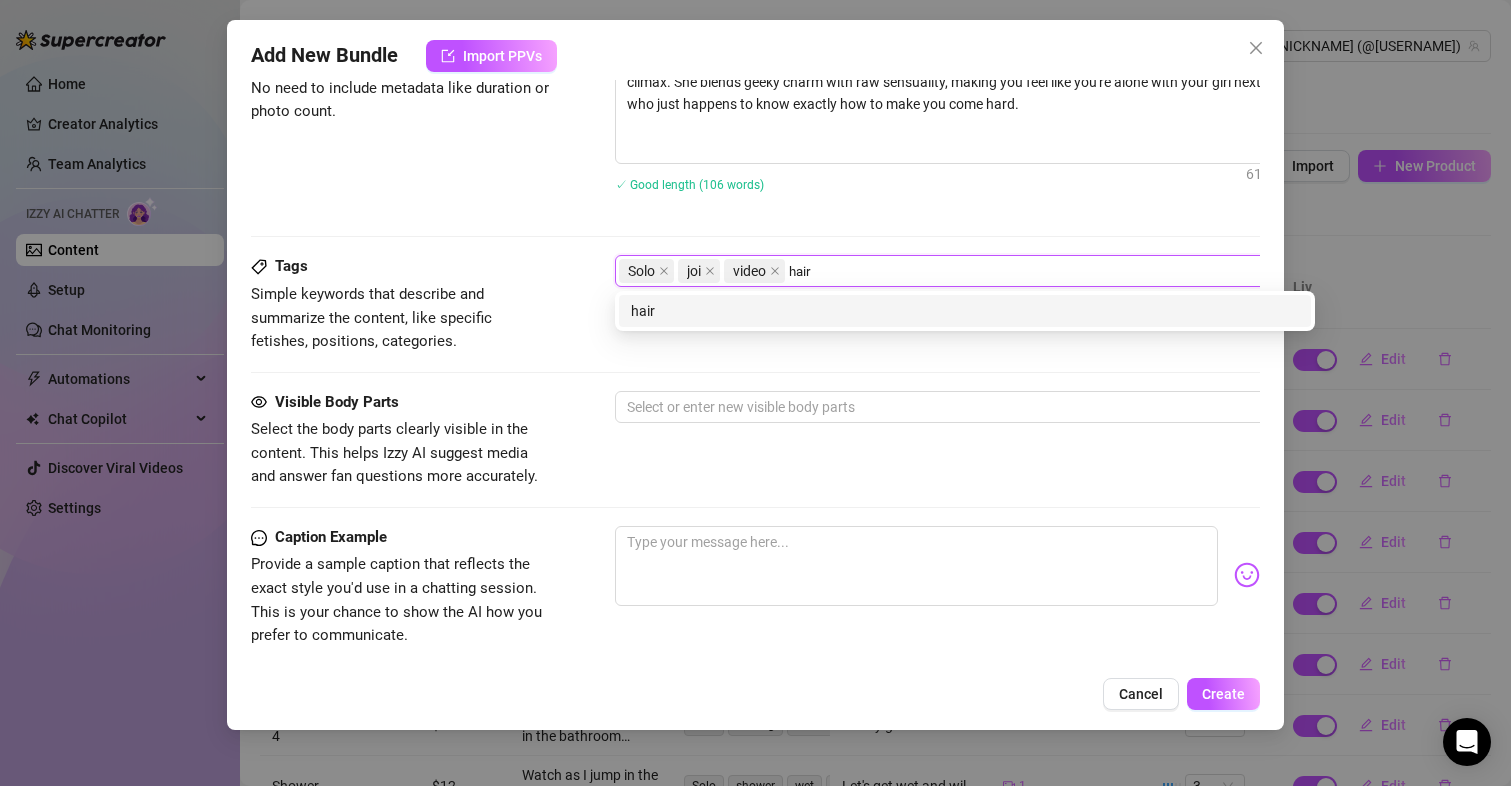 type on "hairy" 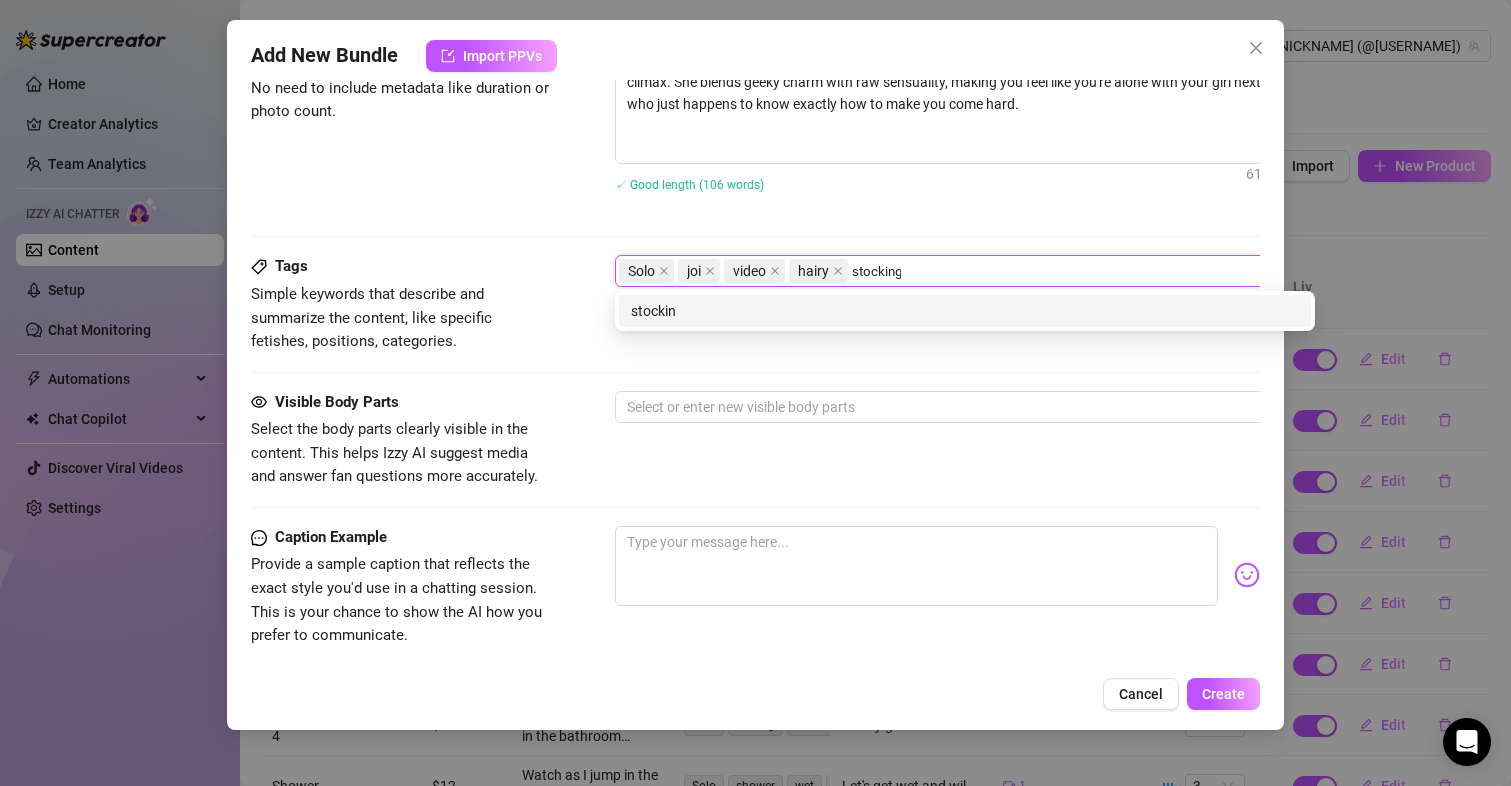 type on "stockings" 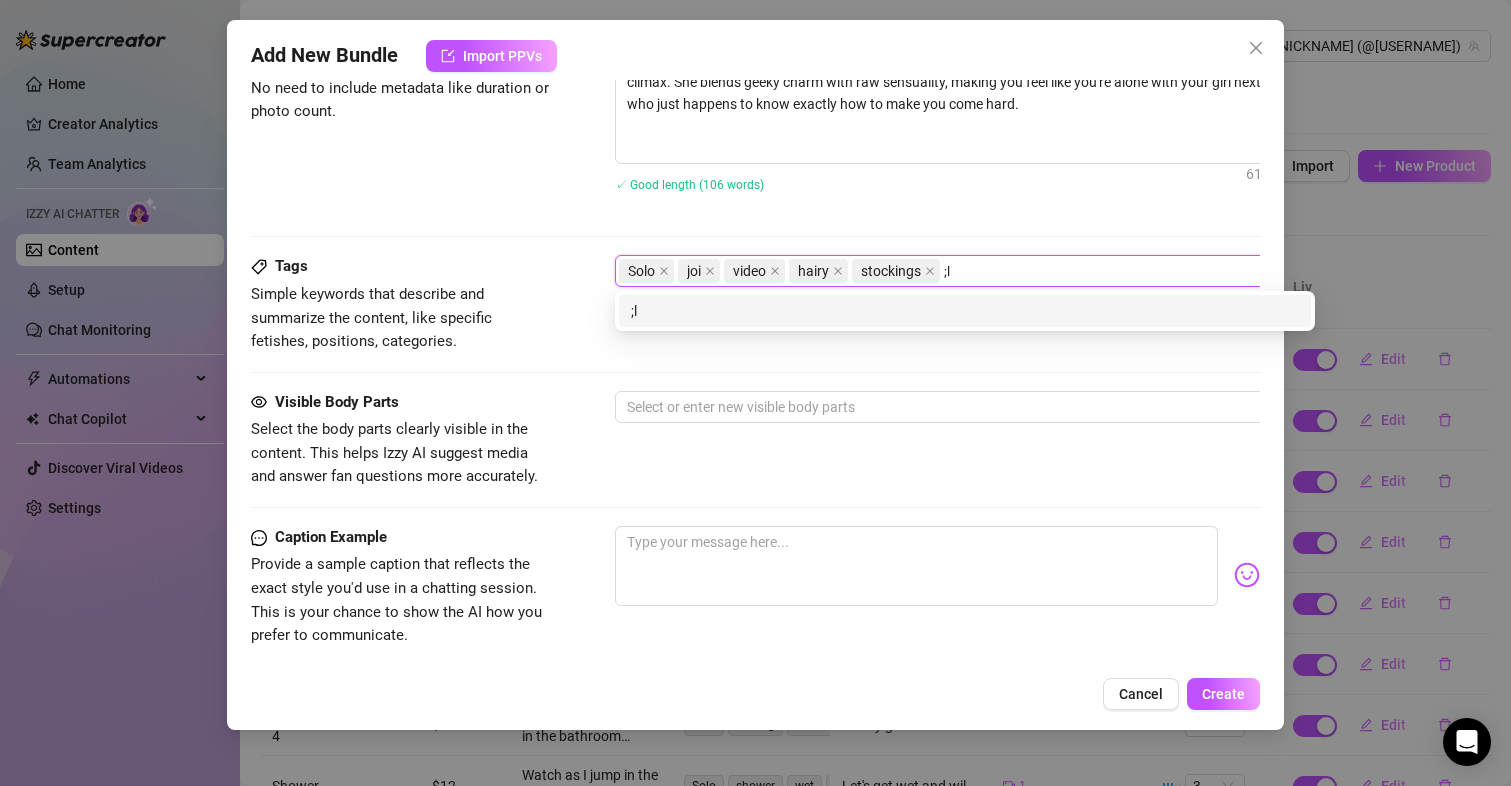 type on ";" 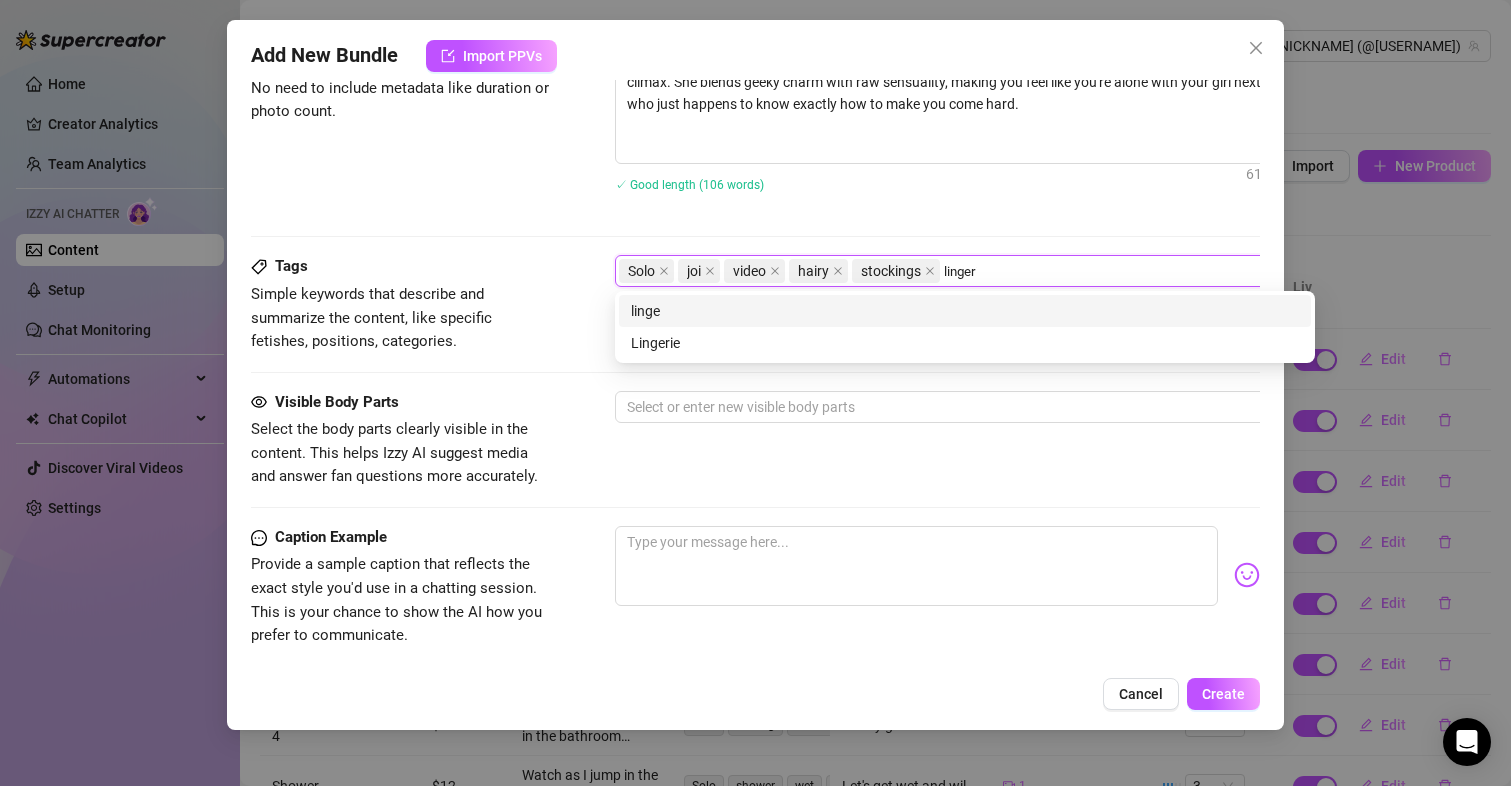 type on "lingerie" 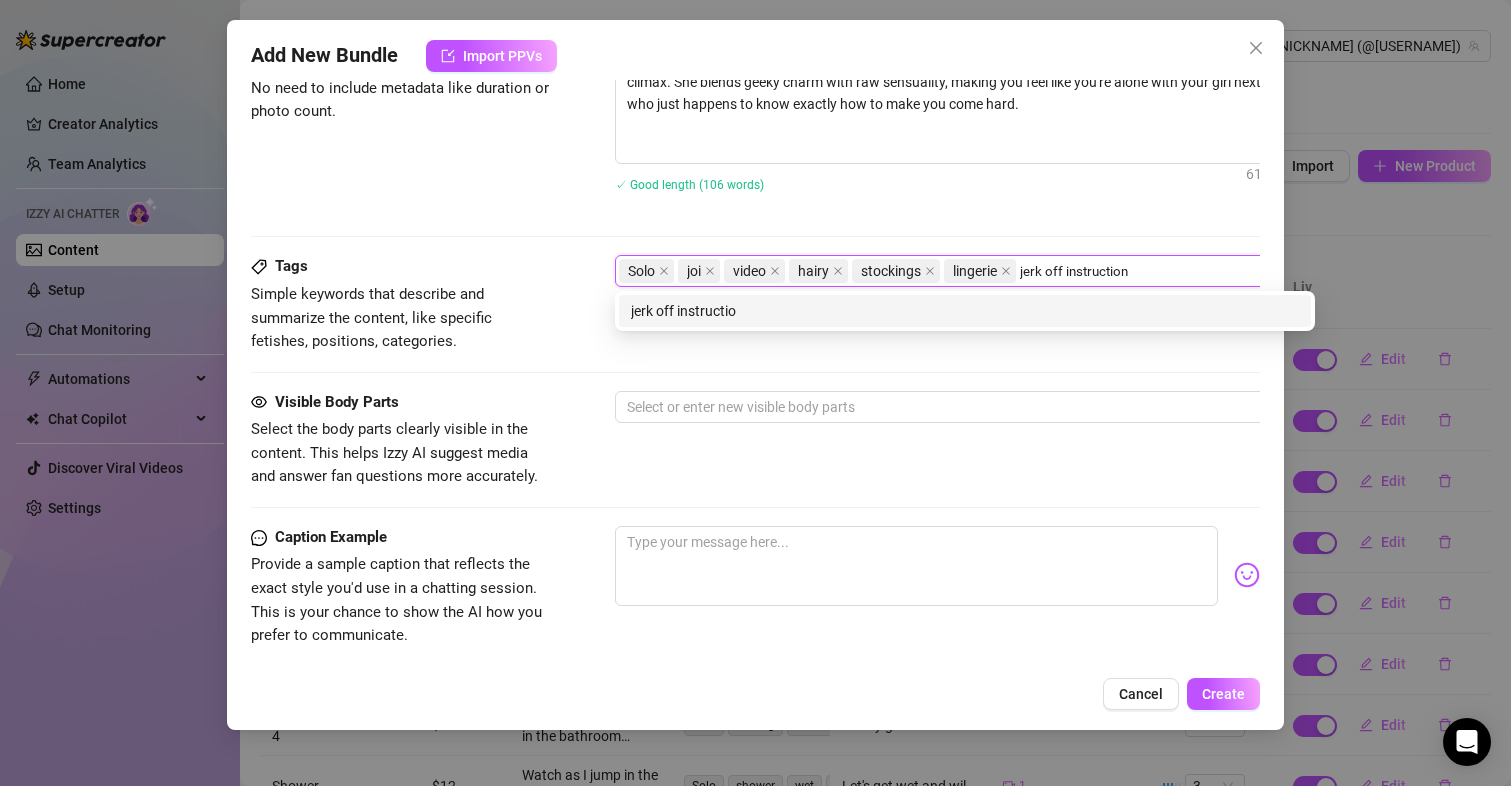 type on "jerk off instructions" 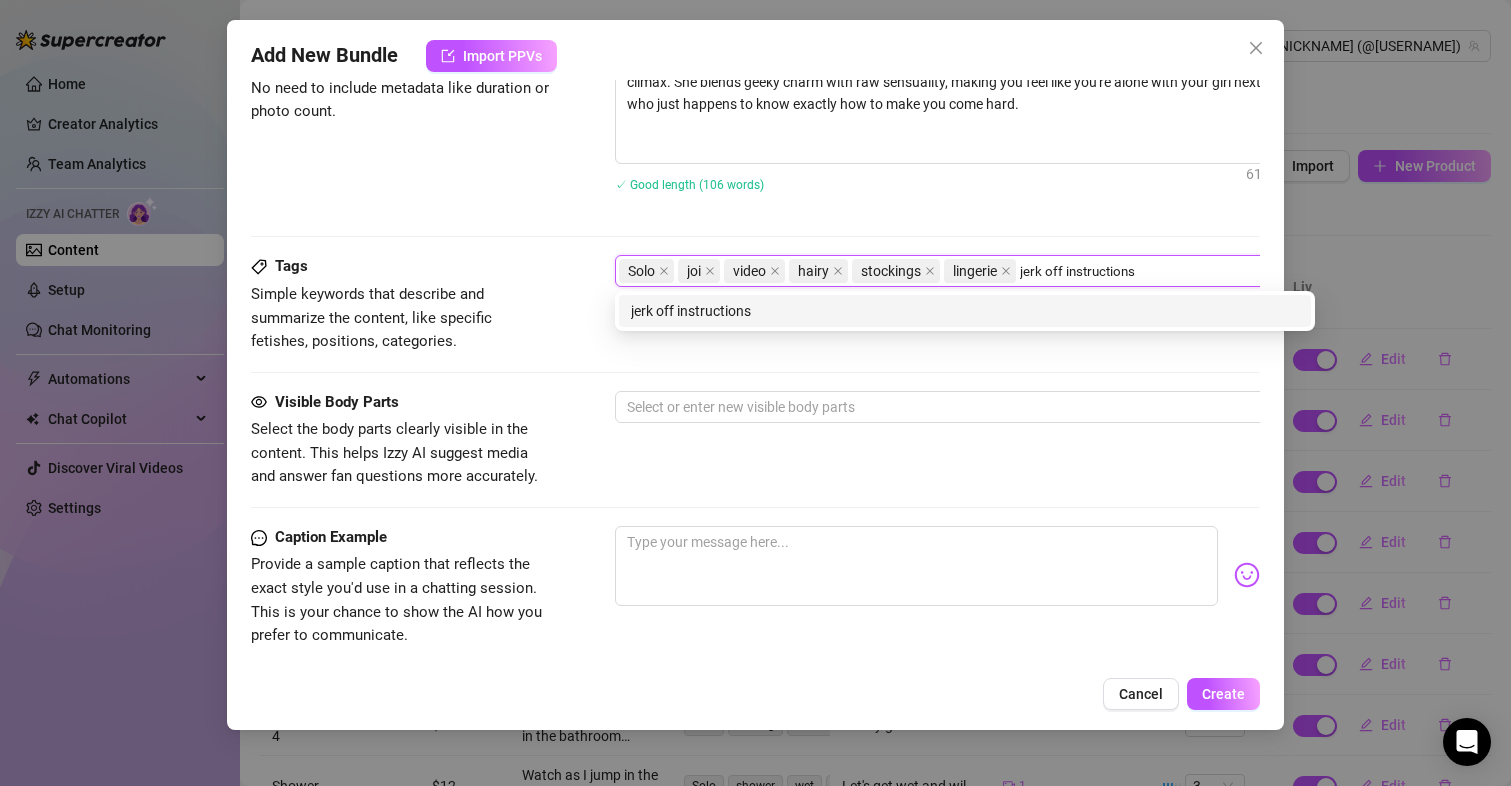 type 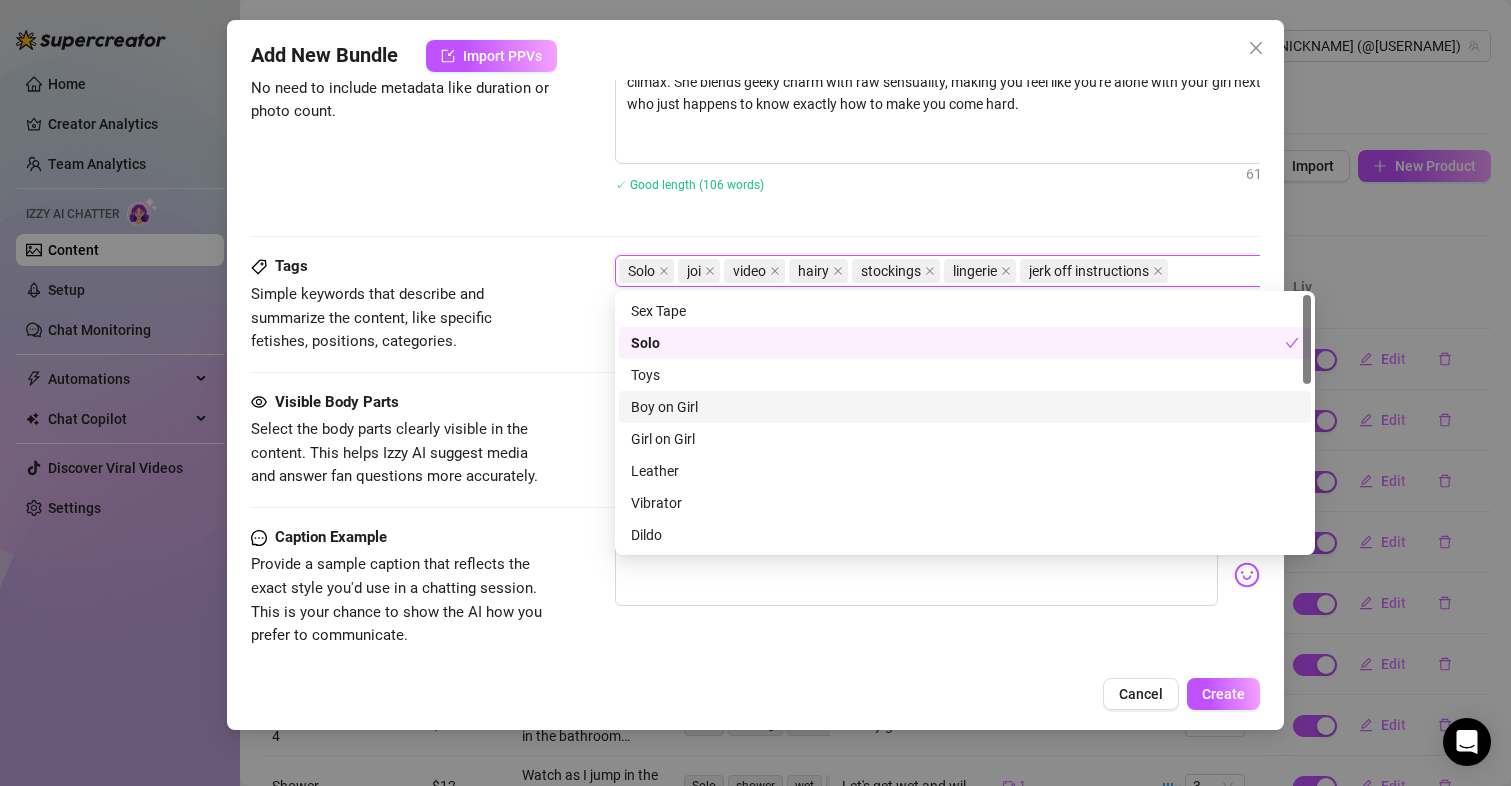 click on "Tags Simple keywords that describe and summarize the content, like specific fetishes, positions, categories. Solo, joi, video, hairy, stockings, lingerie, jerk off instructions Solo joi video hairy stockings lingerie jerk off instructions" at bounding box center (756, 322) 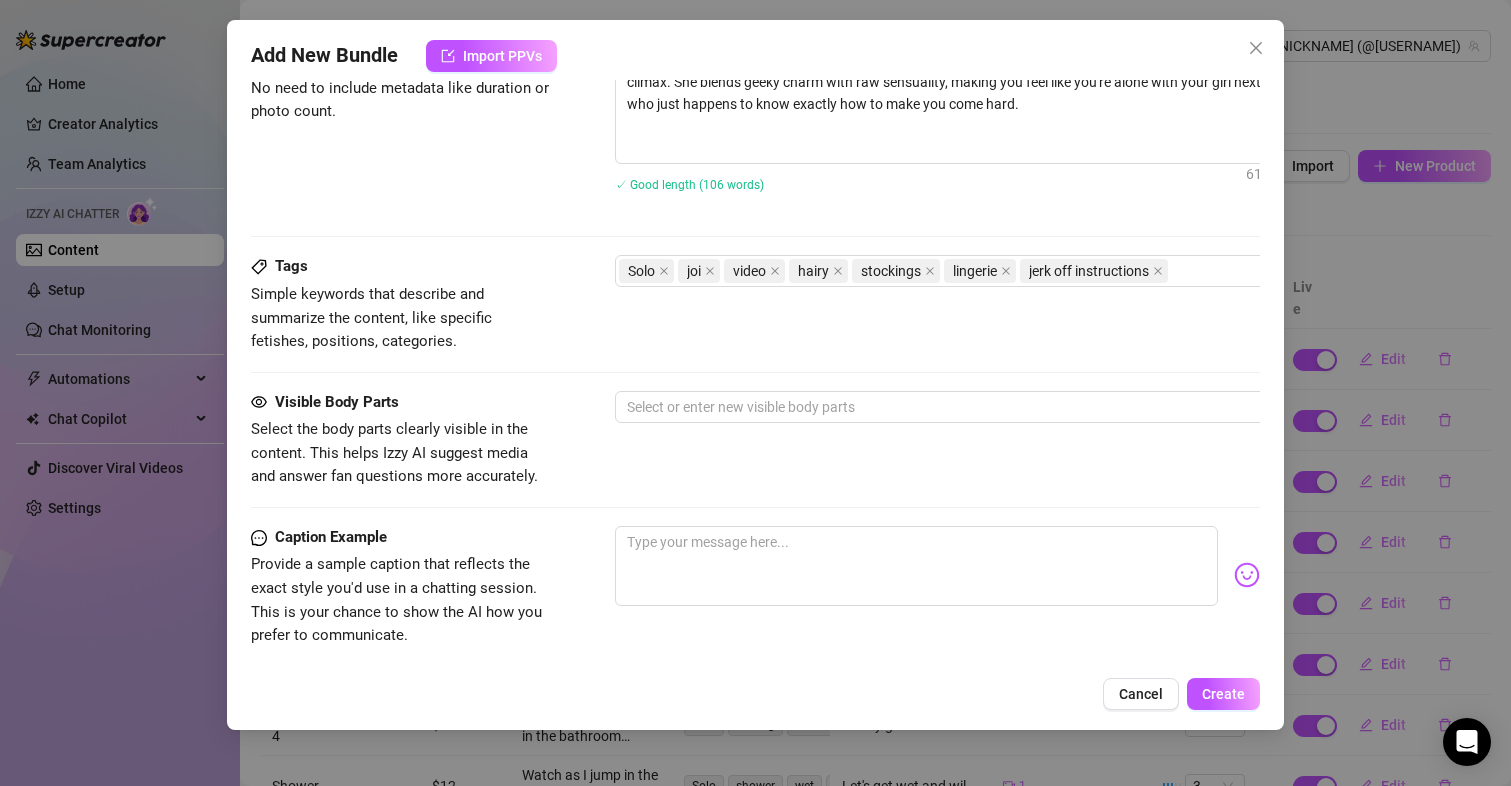 click on "Tags Simple keywords that describe and summarize the content, like specific fetishes, positions, categories. Solo joi video hairy stockings lingerie jerk off instructions" at bounding box center [756, 322] 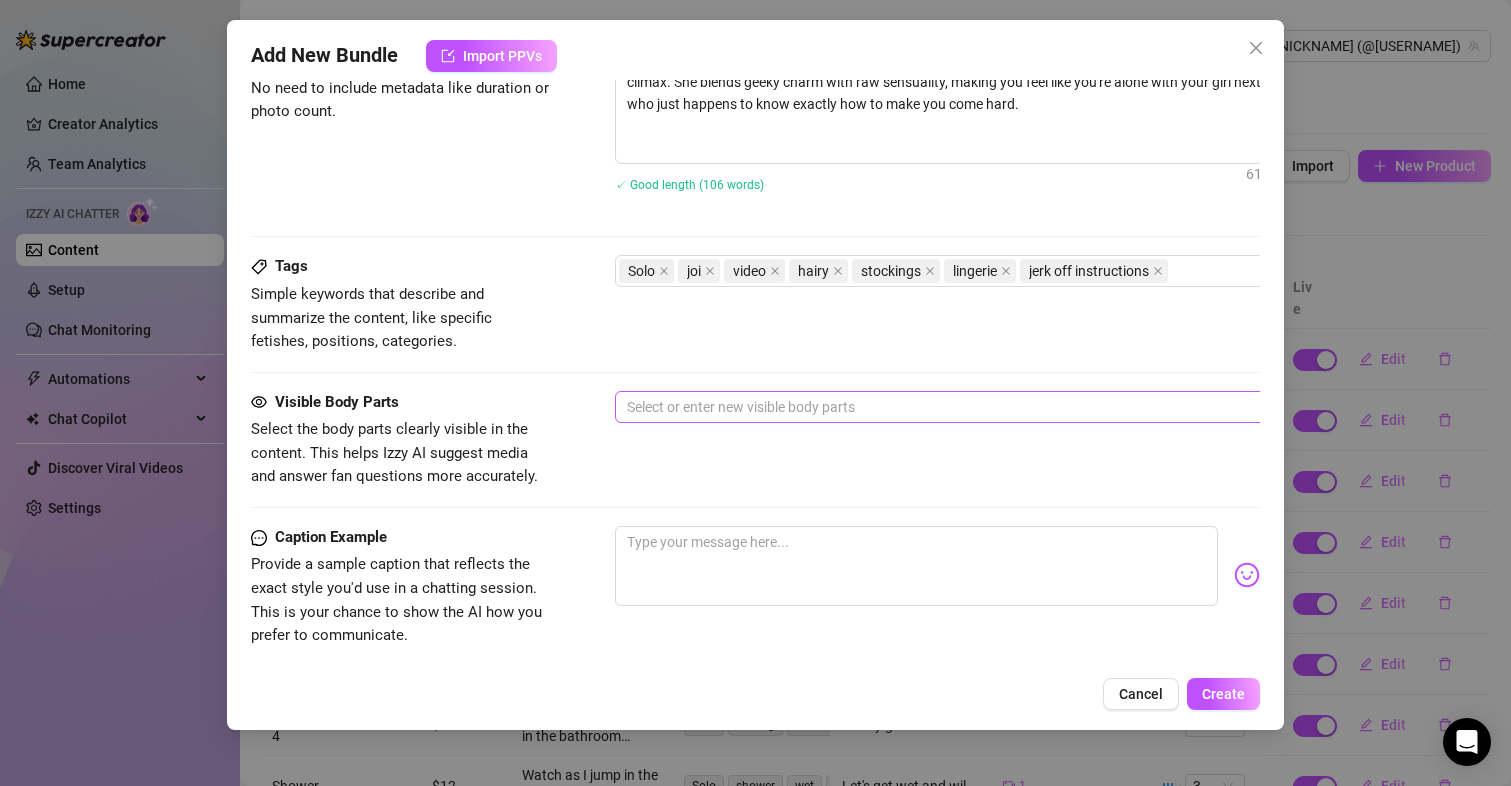 click at bounding box center [954, 407] 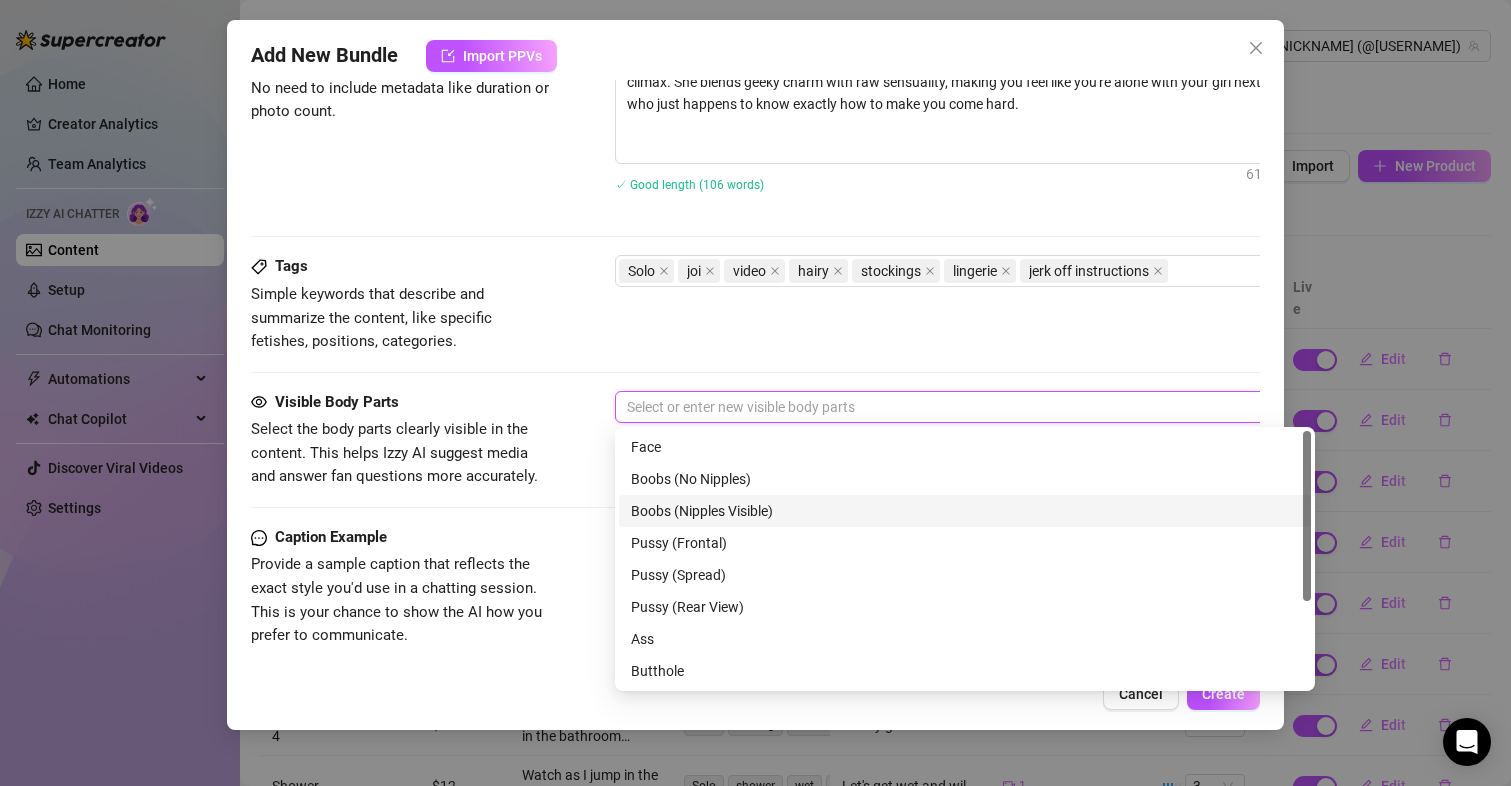 click on "Boobs (Nipples Visible)" at bounding box center [965, 511] 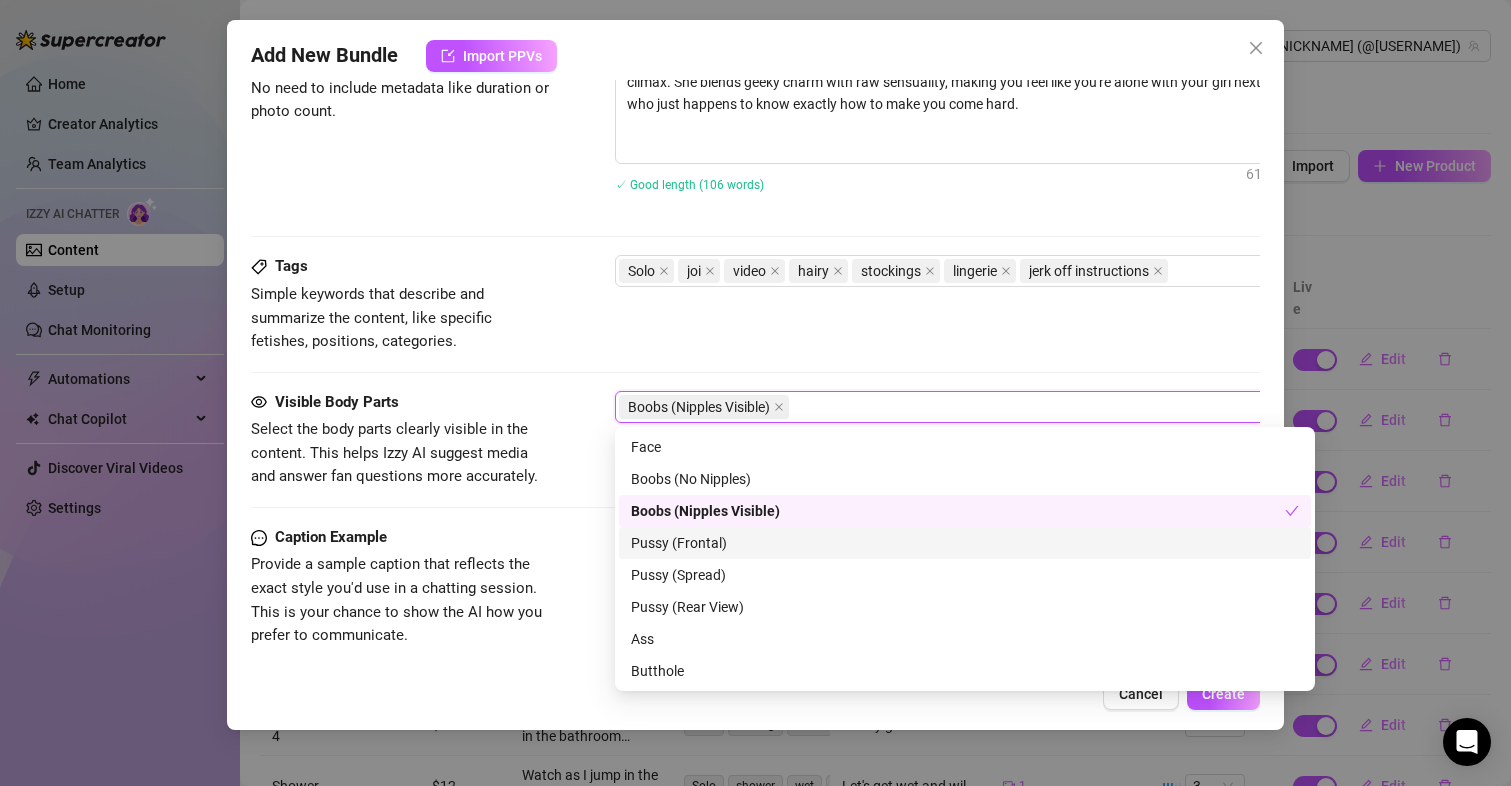 click on "Pussy (Frontal)" at bounding box center (965, 543) 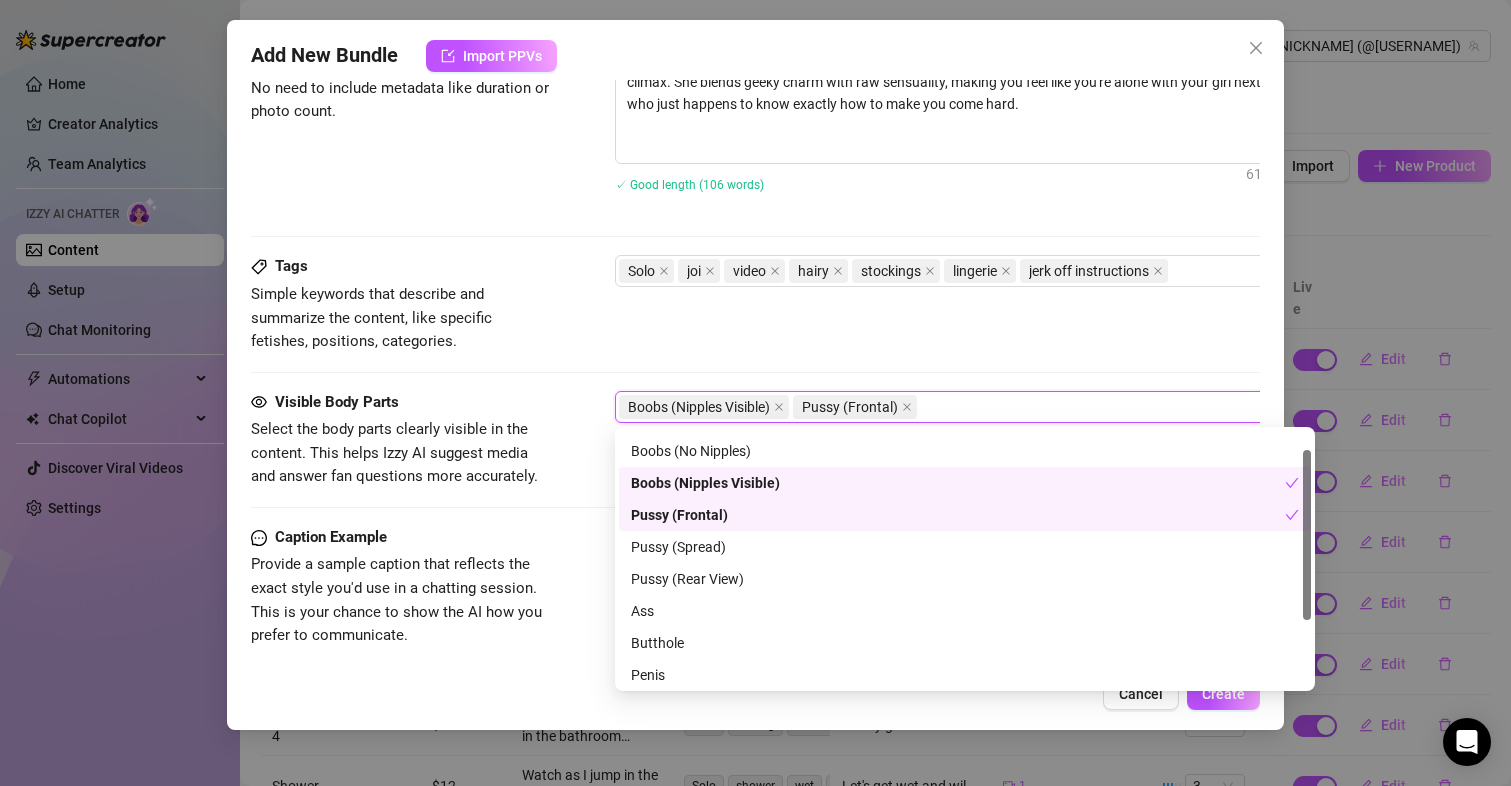 scroll, scrollTop: 0, scrollLeft: 0, axis: both 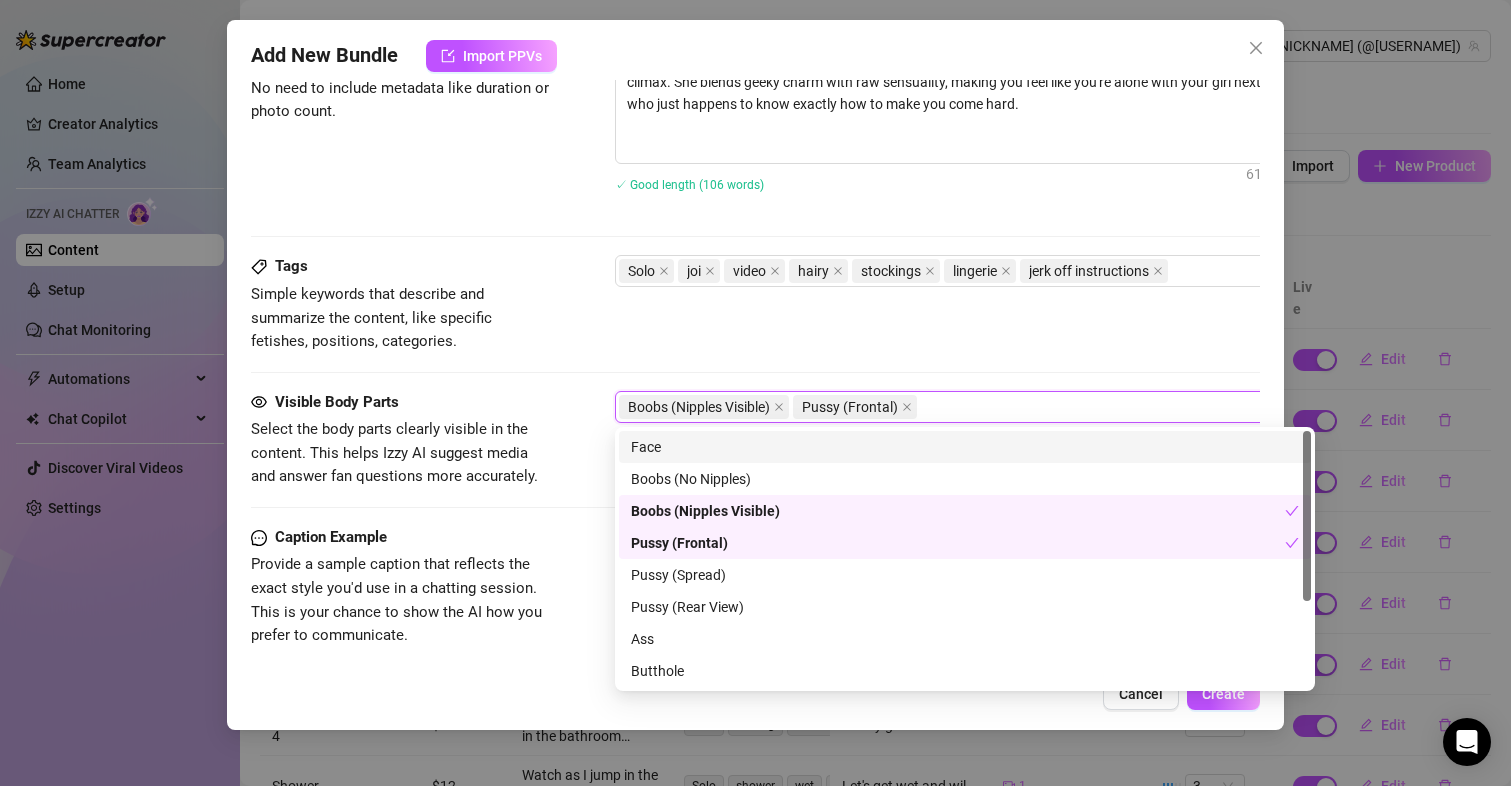 click on "Face" at bounding box center [965, 447] 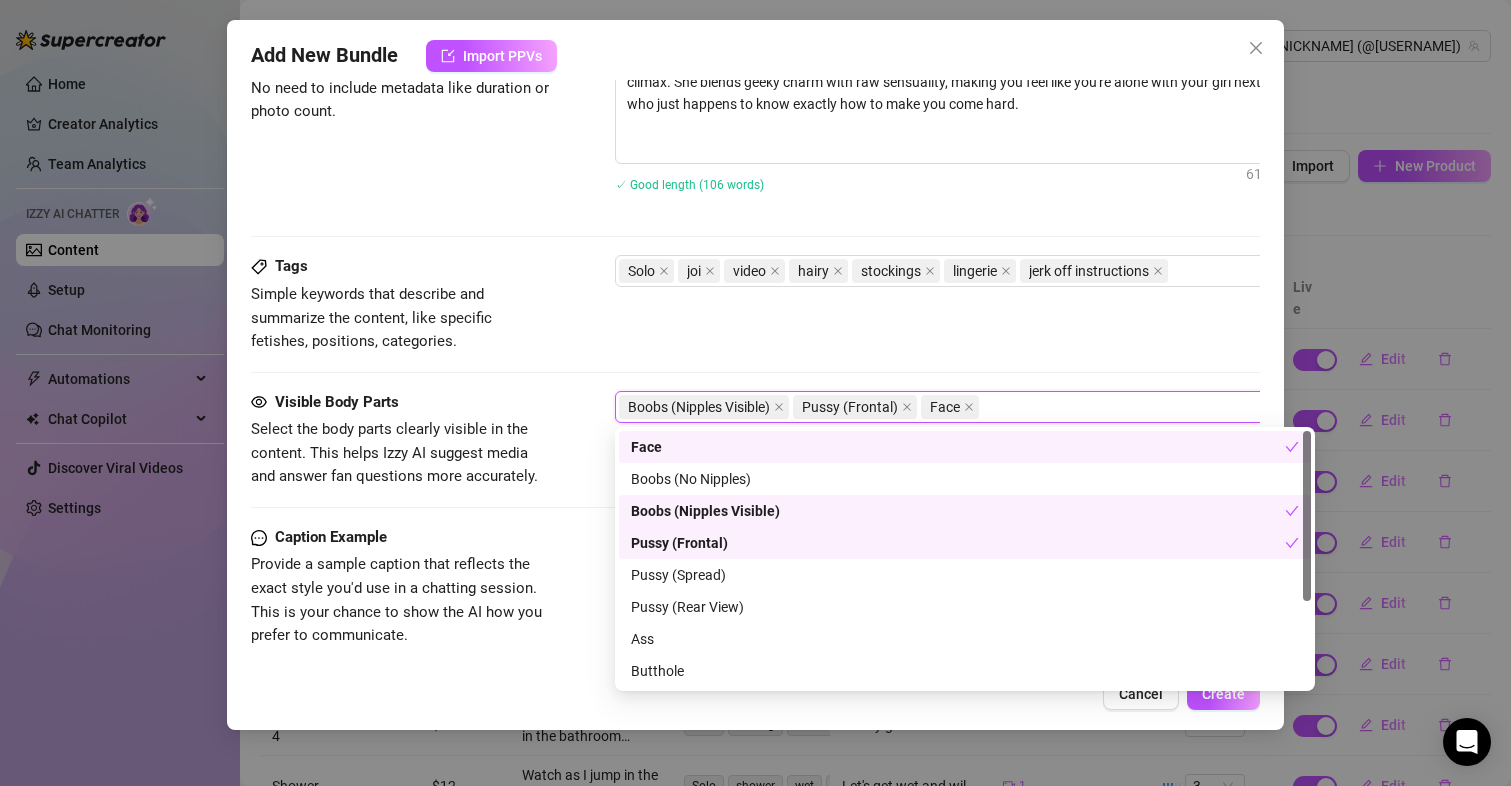 click on "Visible Body Parts" at bounding box center [401, 403] 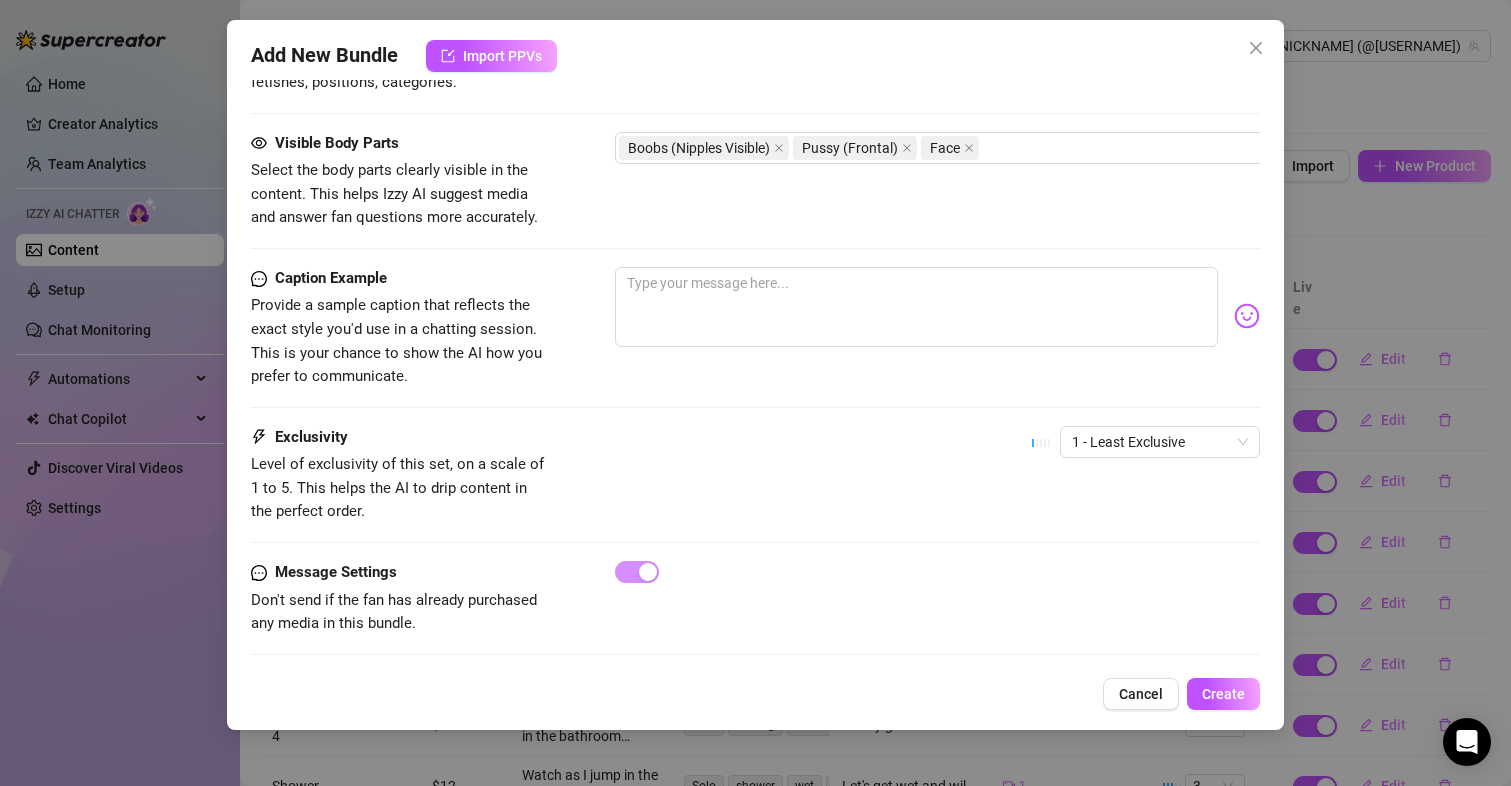 scroll, scrollTop: 1206, scrollLeft: 0, axis: vertical 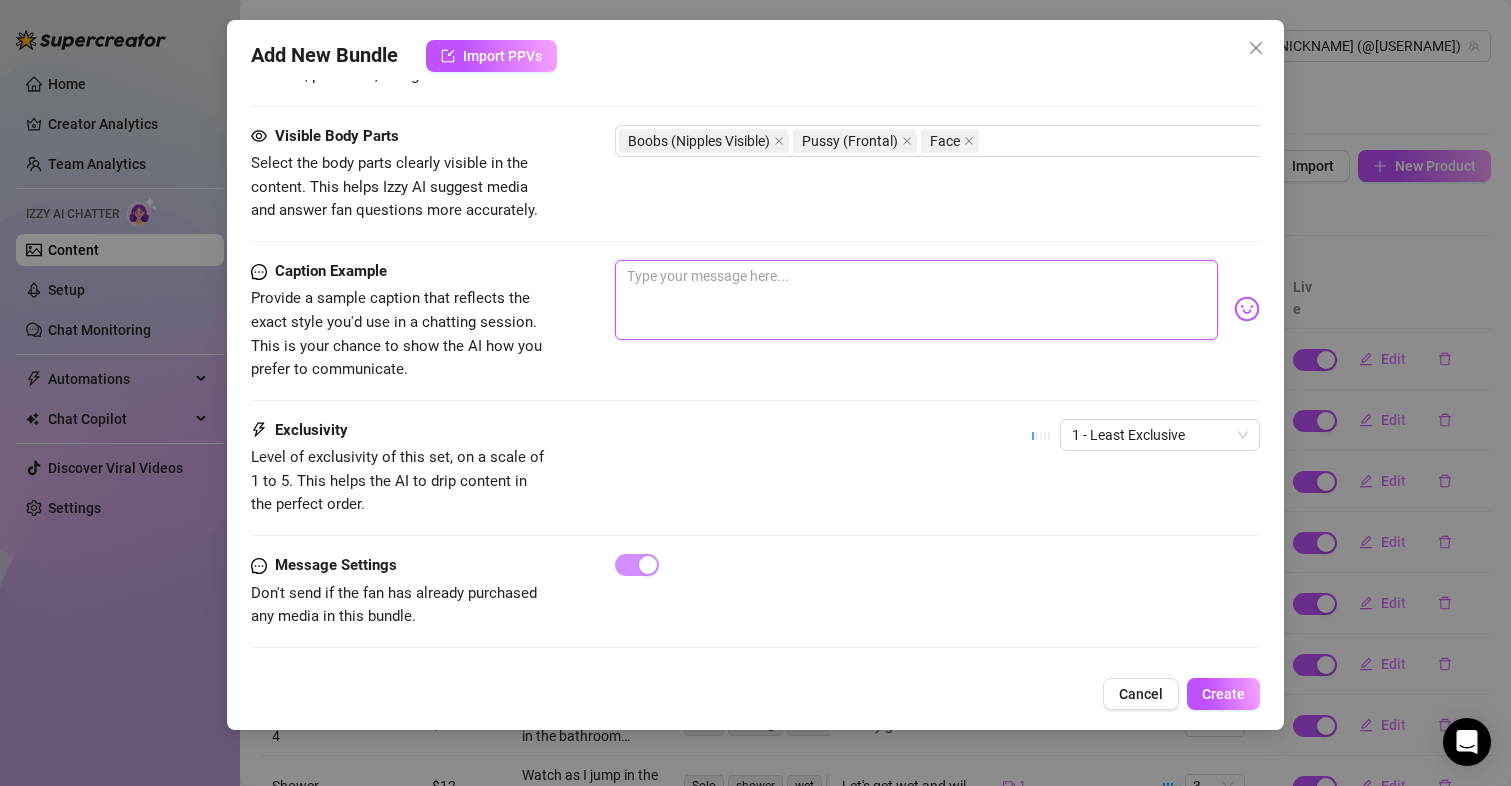 click at bounding box center (917, 300) 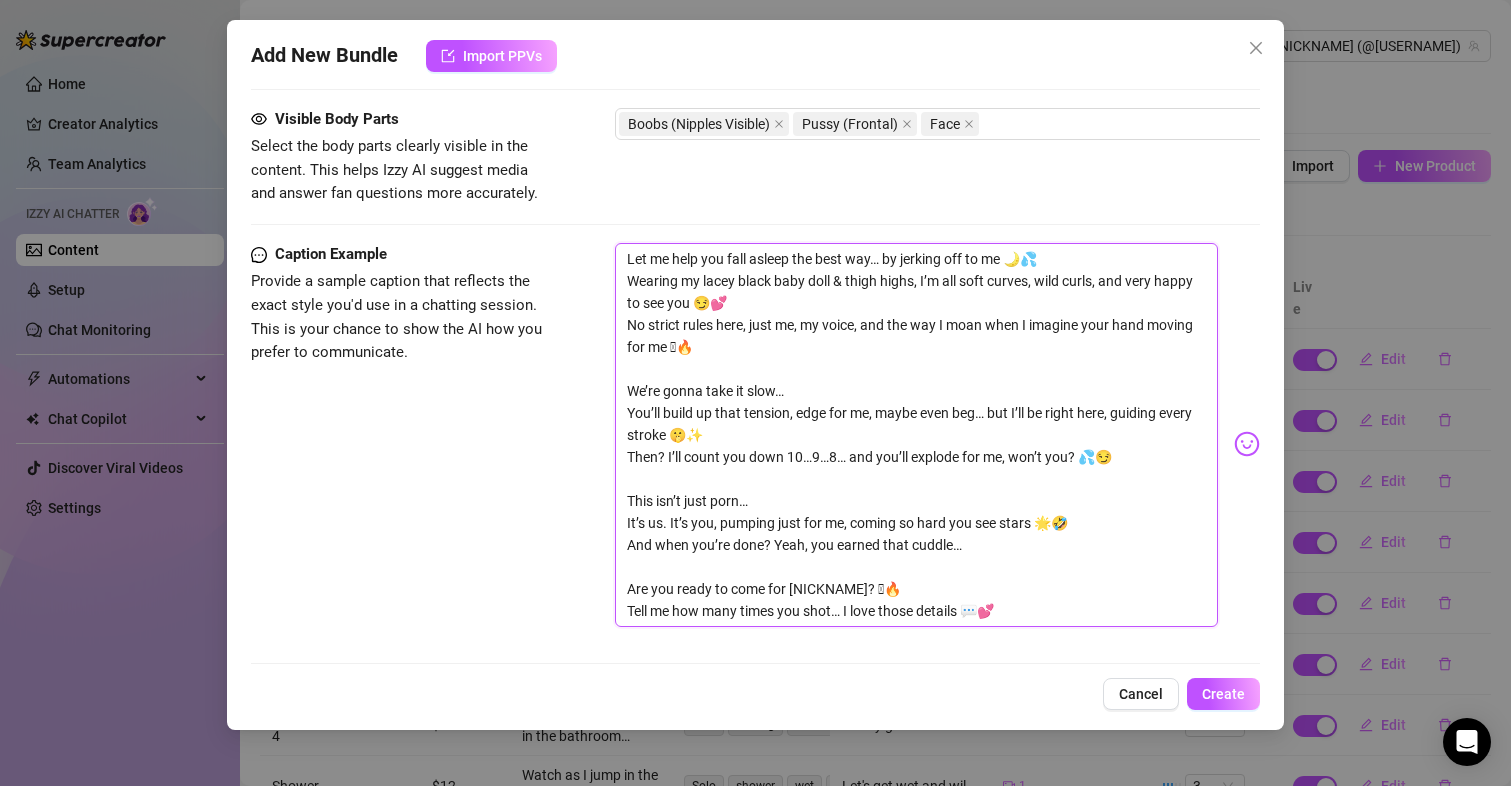 scroll, scrollTop: 0, scrollLeft: 0, axis: both 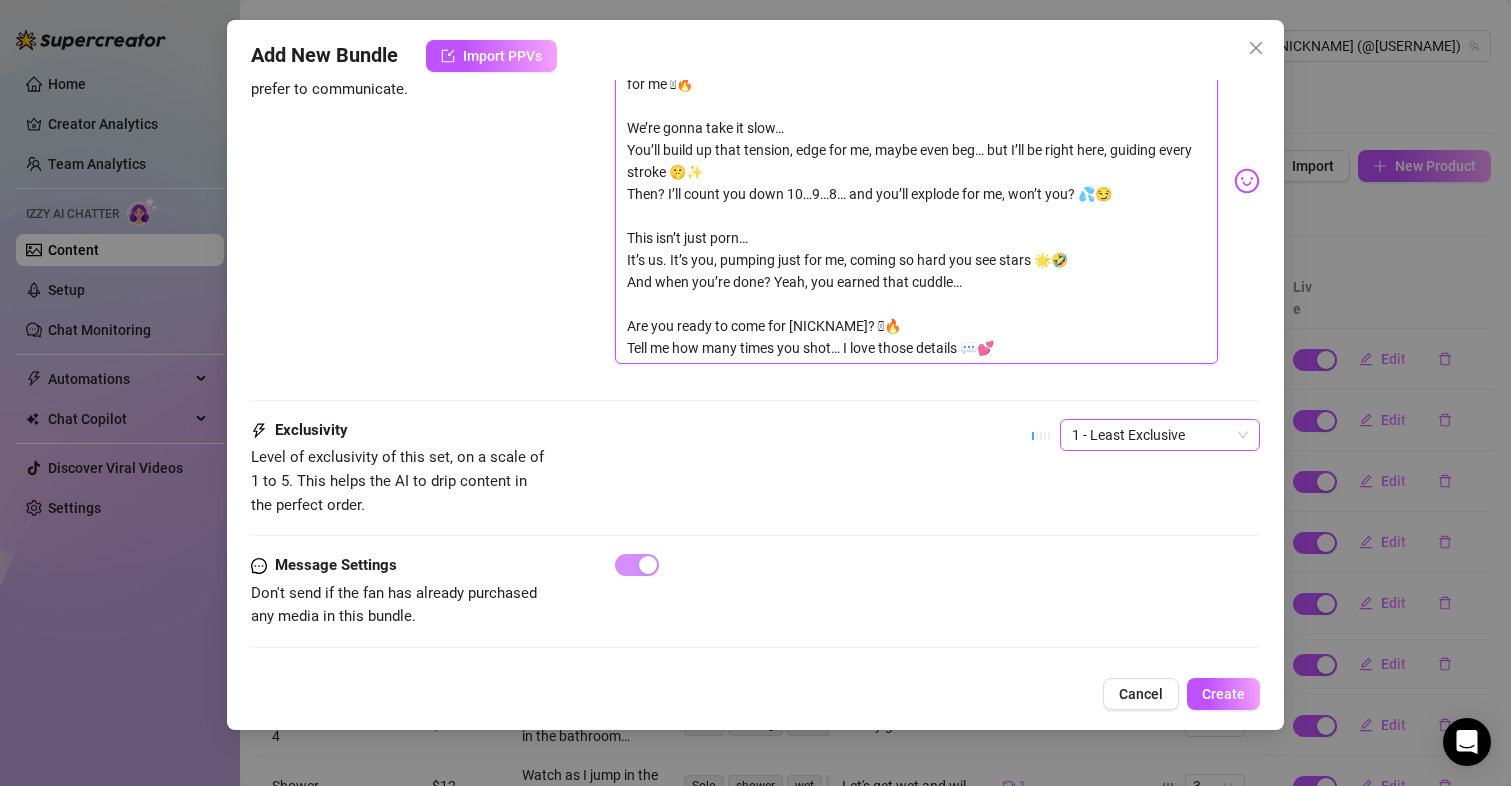 click on "1 - Least Exclusive" at bounding box center (1160, 435) 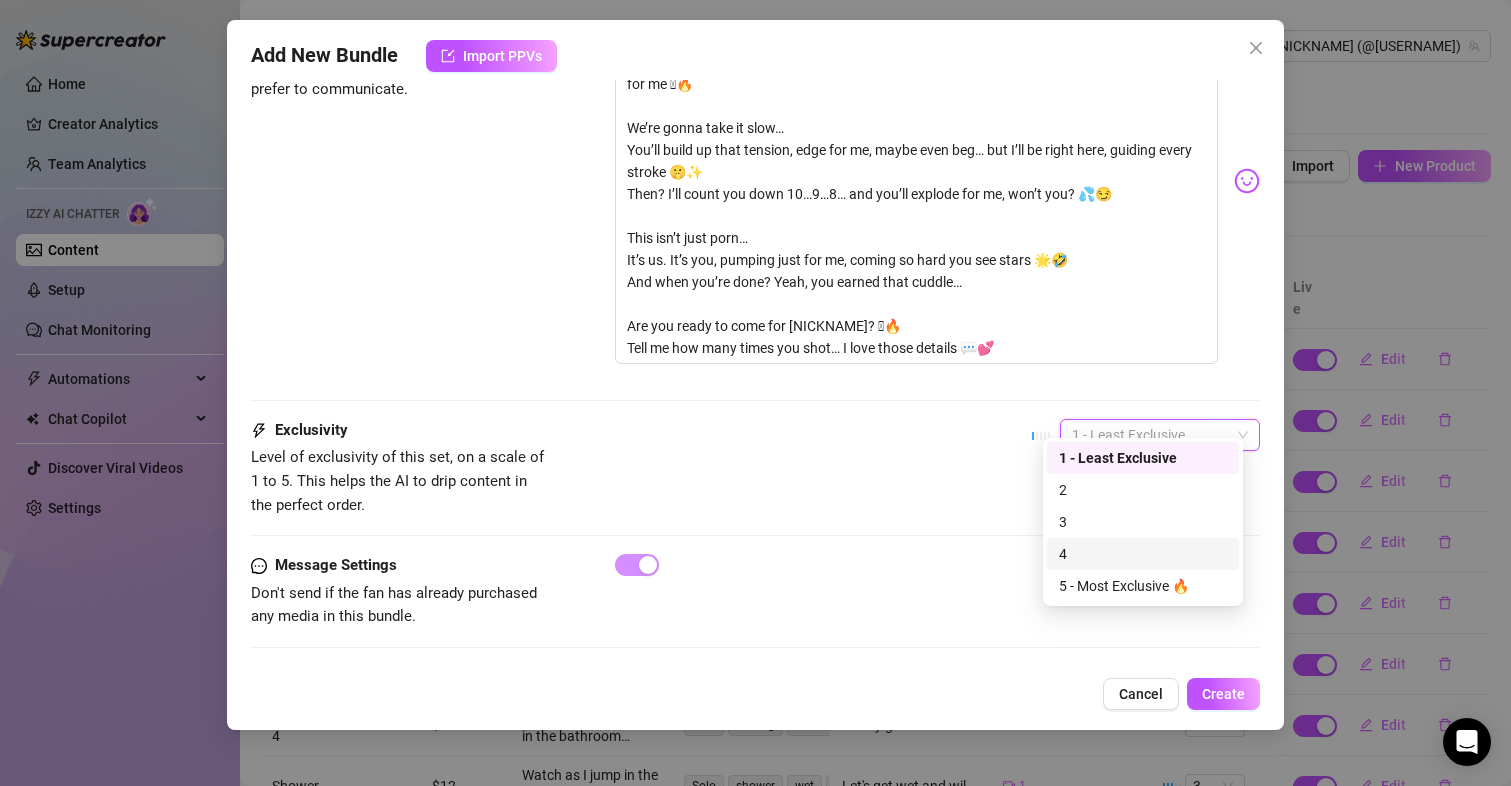 click on "4" at bounding box center [1143, 554] 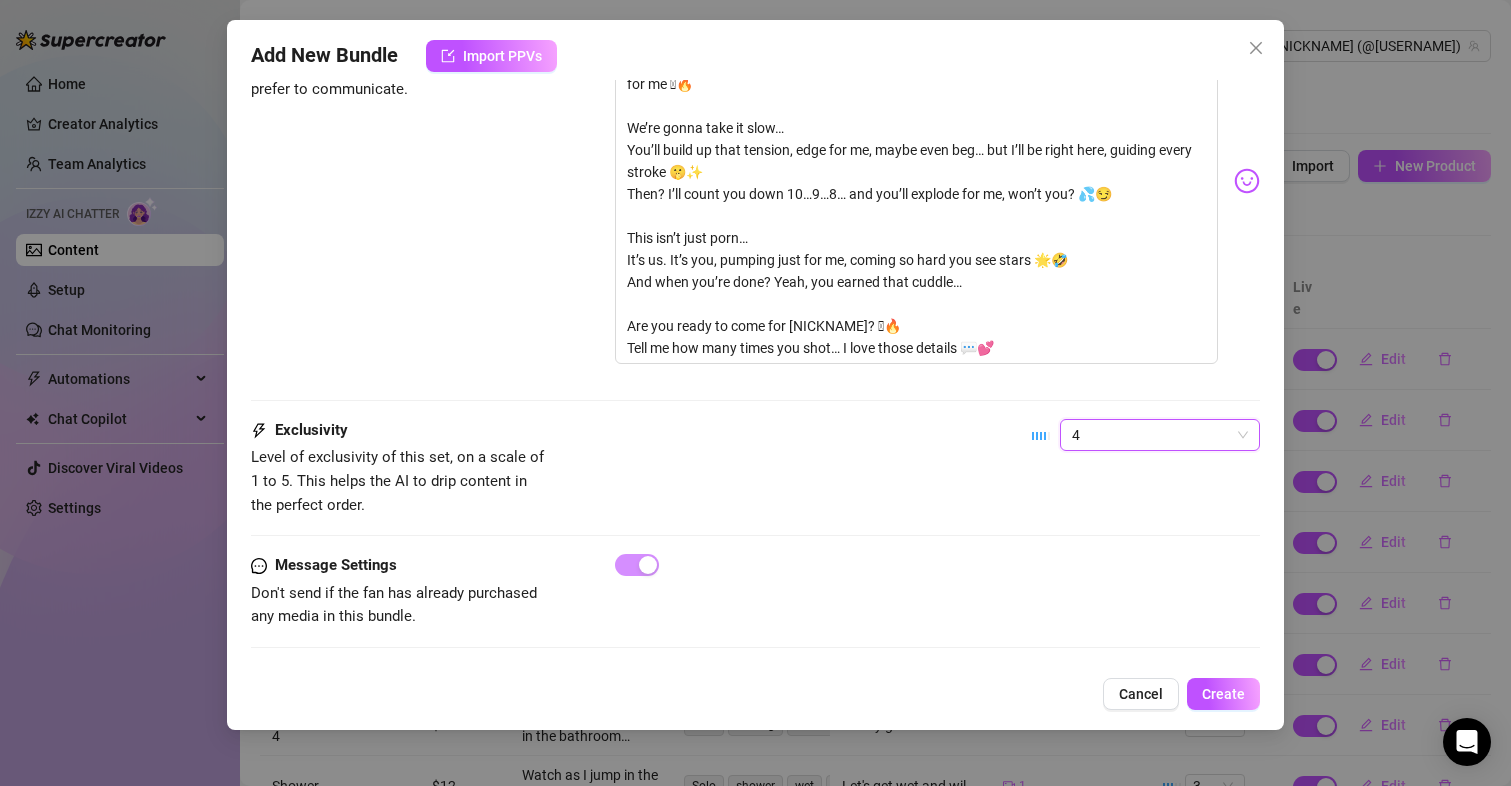 scroll, scrollTop: 1486, scrollLeft: 0, axis: vertical 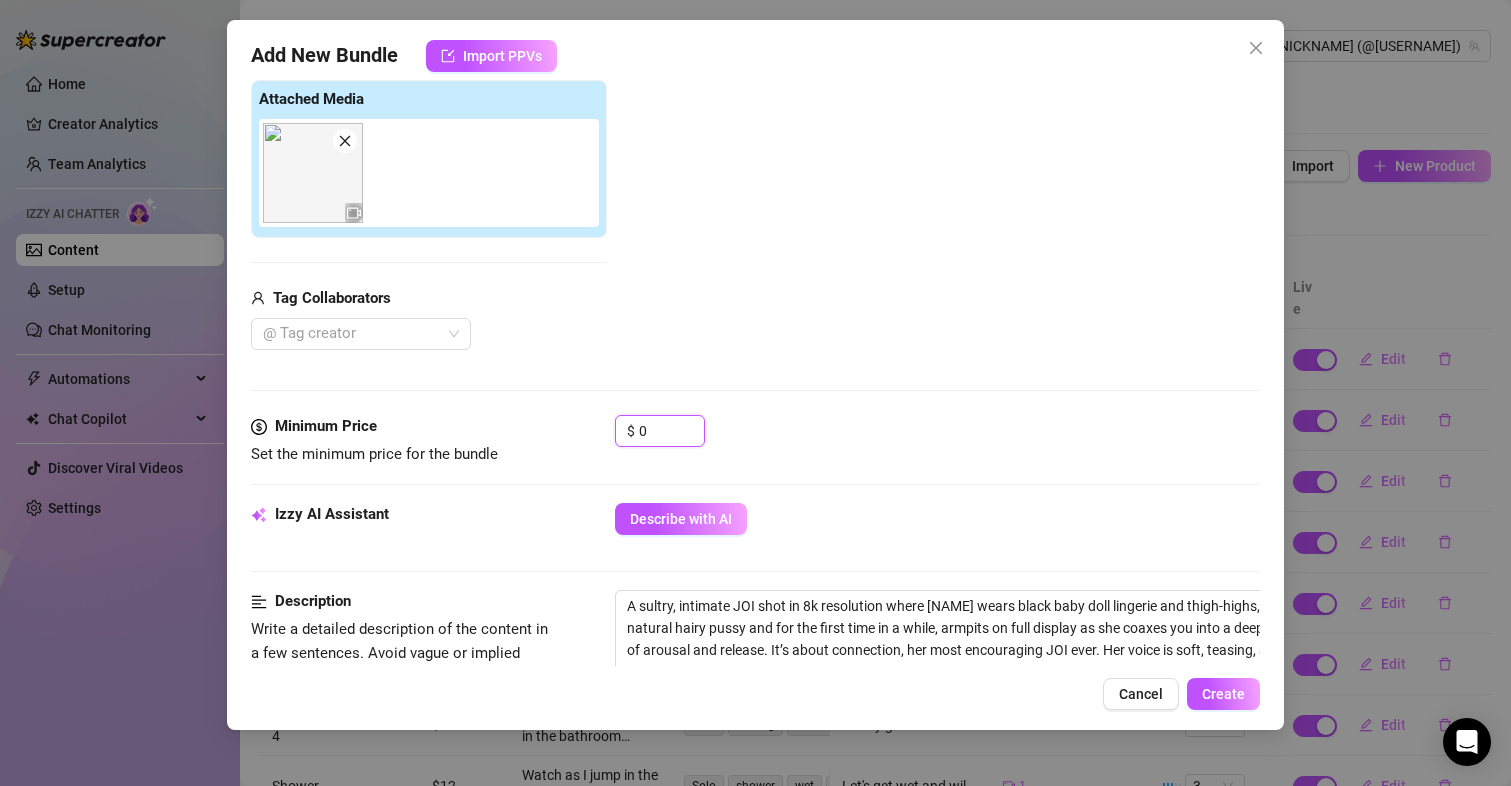 drag, startPoint x: 658, startPoint y: 430, endPoint x: 558, endPoint y: 423, distance: 100.2447 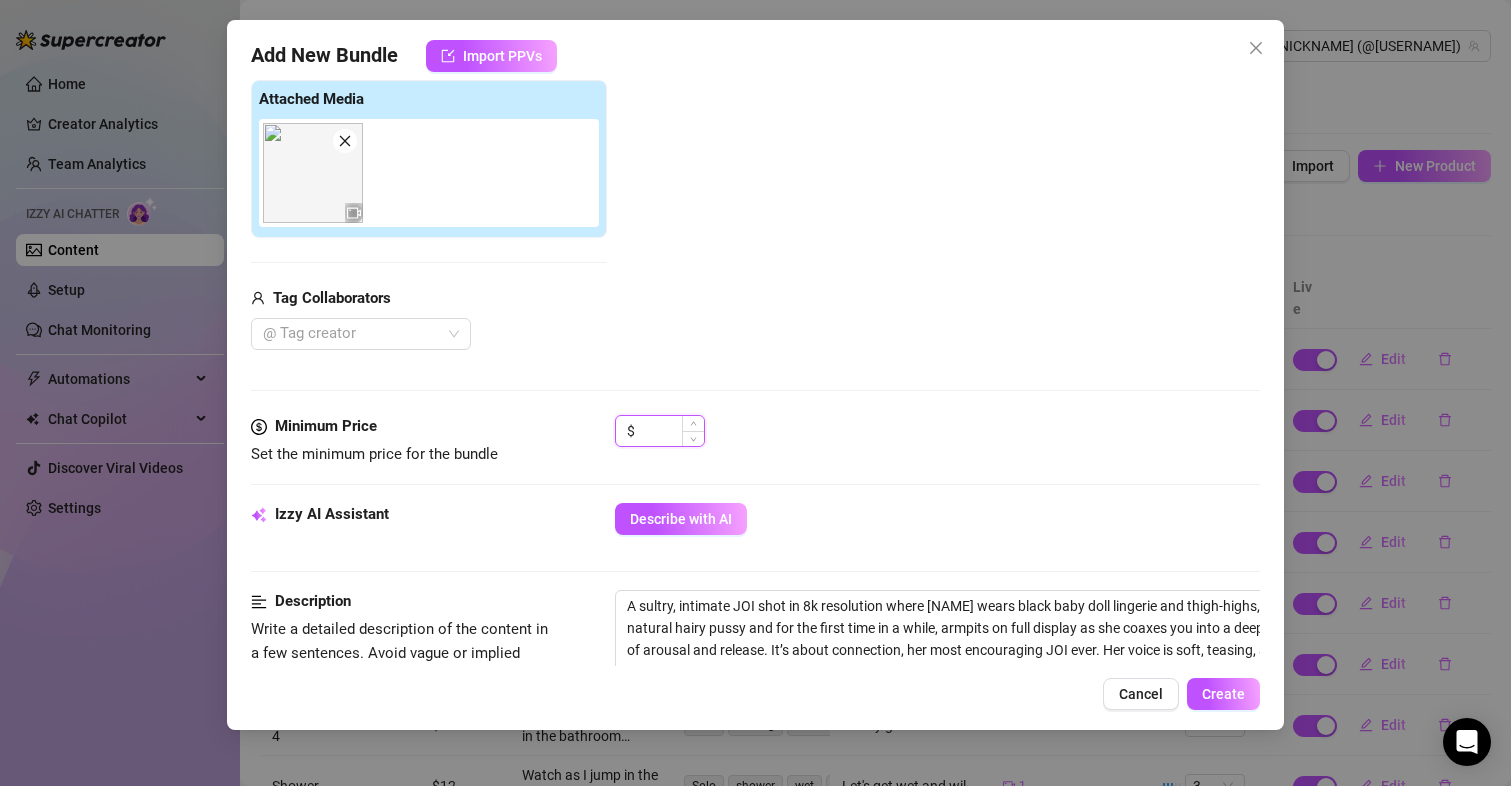 click at bounding box center [671, 431] 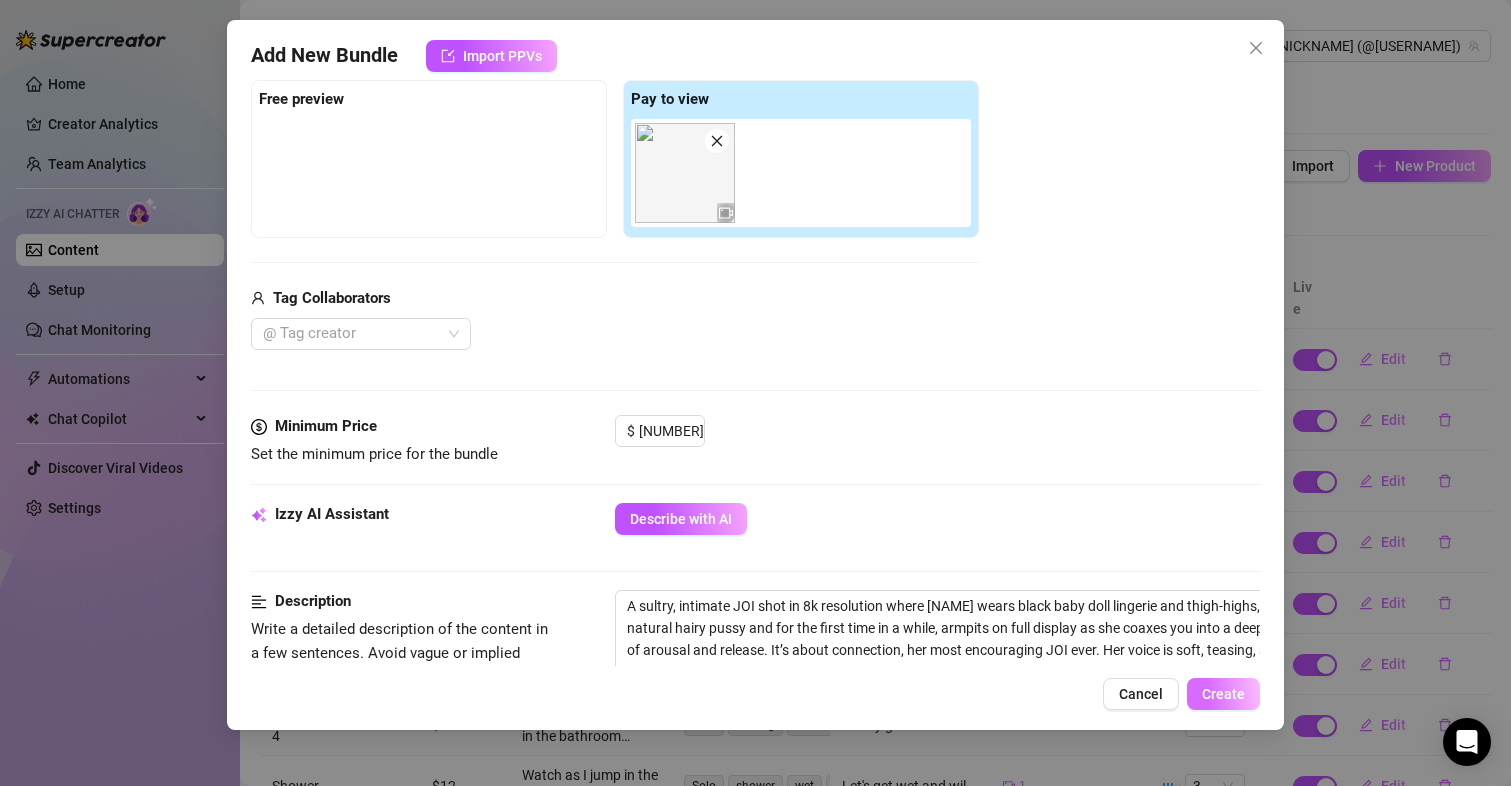 type on "58.4" 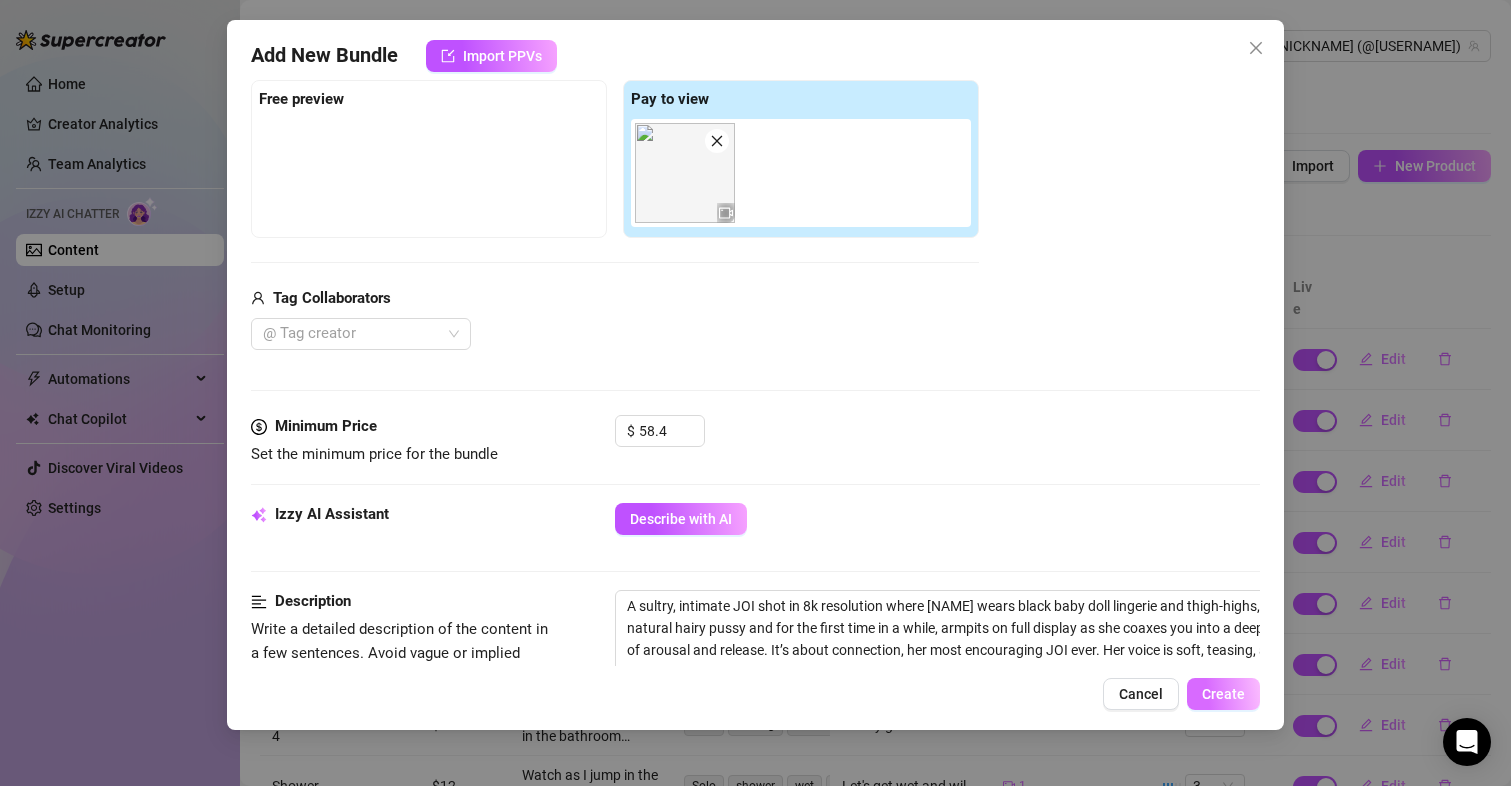 click on "Create" at bounding box center [1223, 694] 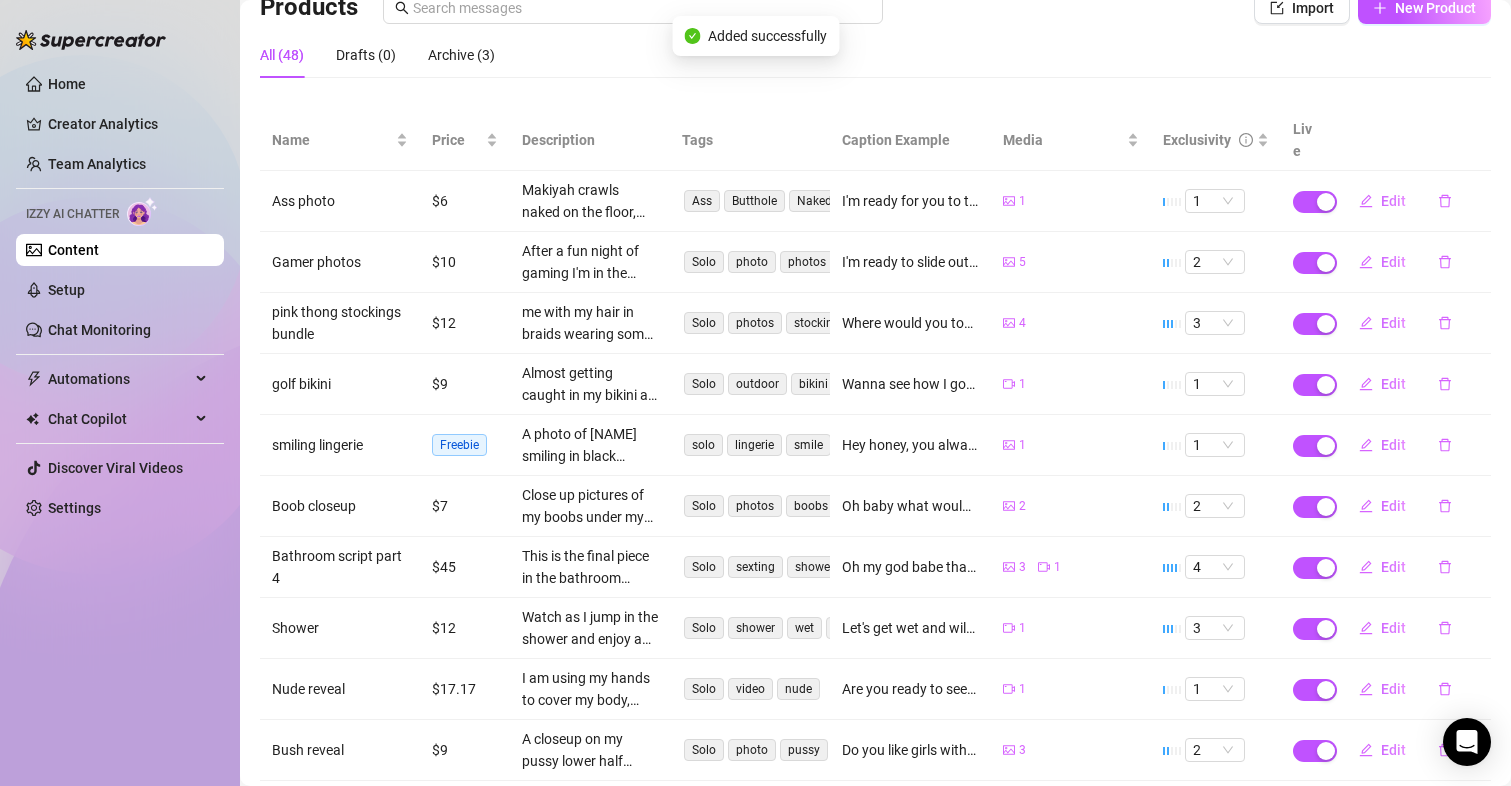 scroll, scrollTop: 247, scrollLeft: 0, axis: vertical 